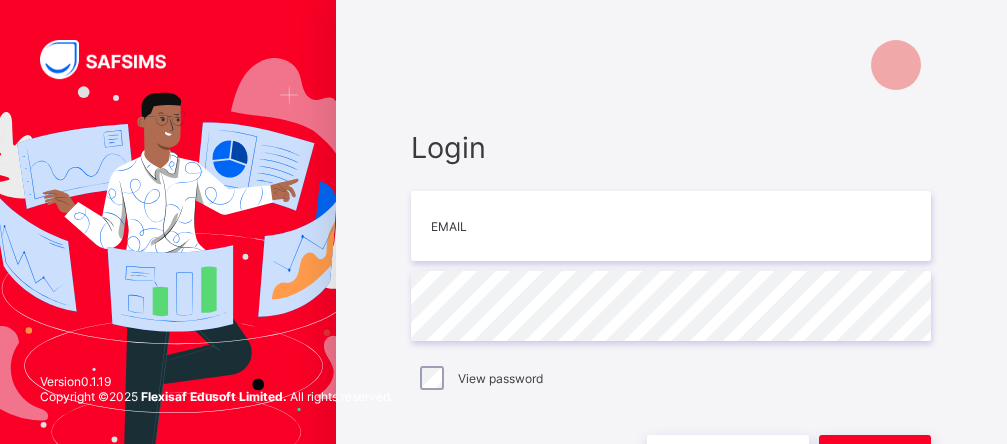 scroll, scrollTop: 0, scrollLeft: 0, axis: both 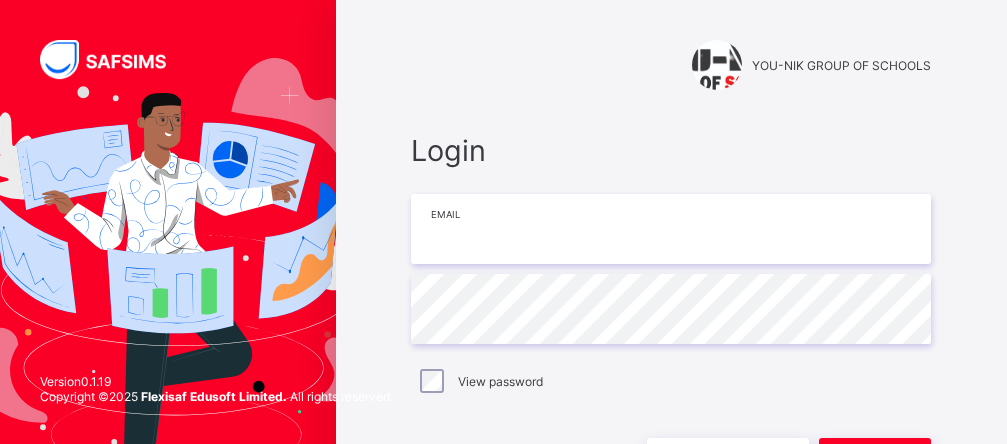 type on "**********" 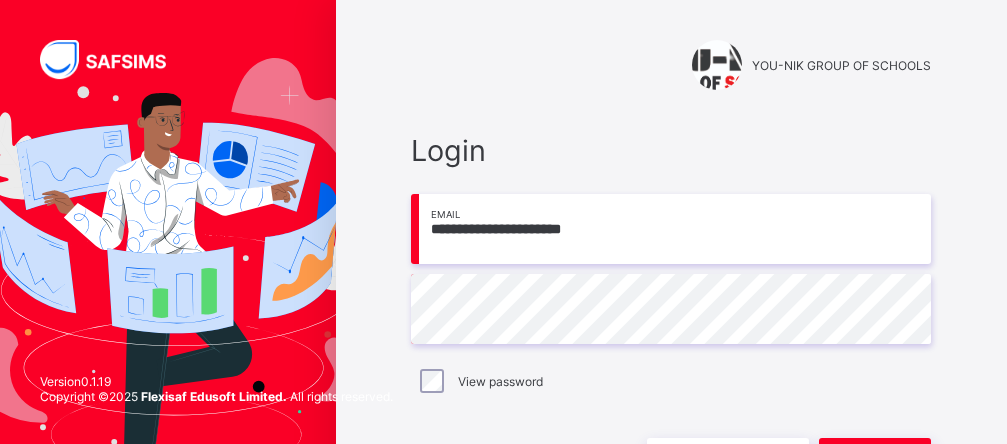 scroll, scrollTop: 135, scrollLeft: 0, axis: vertical 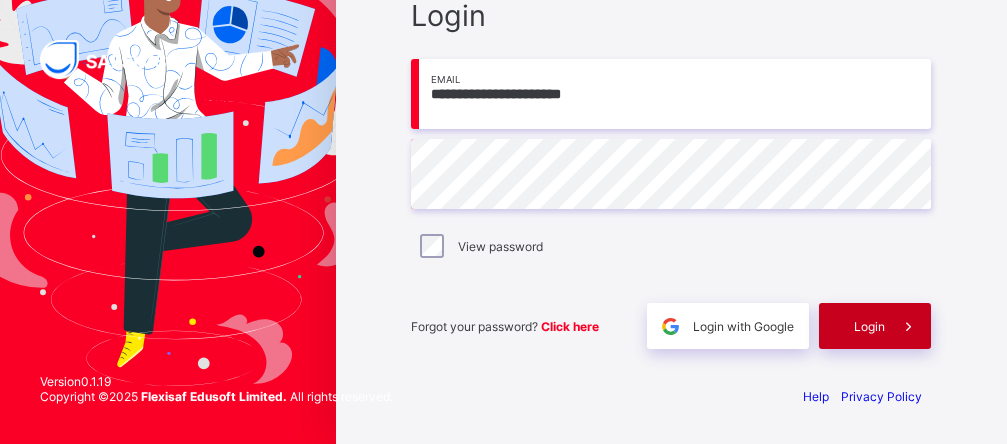 click on "Login" at bounding box center [869, 326] 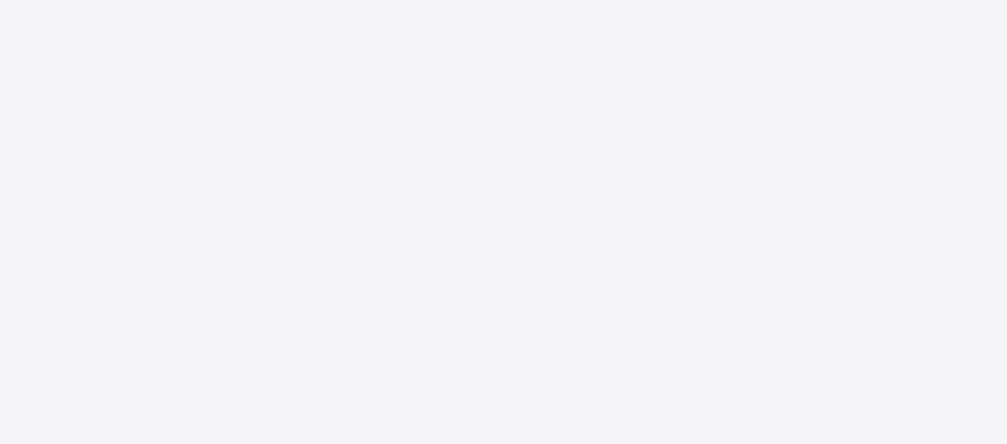 scroll, scrollTop: 0, scrollLeft: 0, axis: both 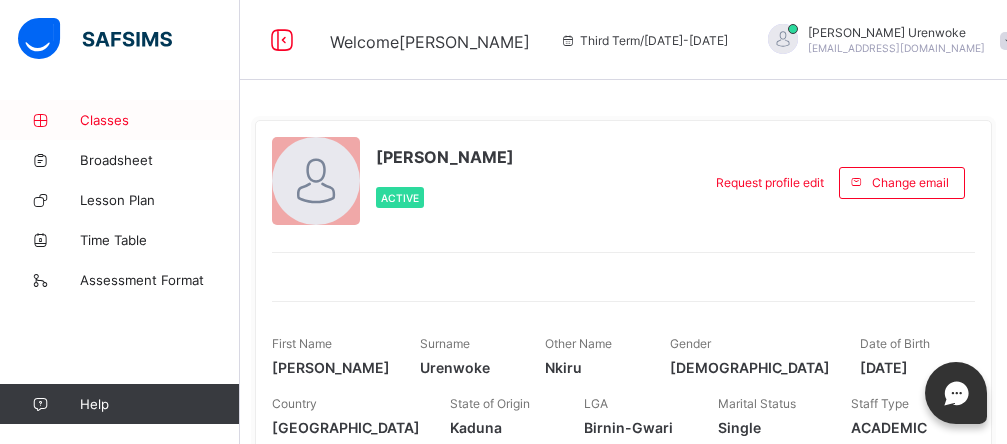 click on "Classes" at bounding box center (160, 120) 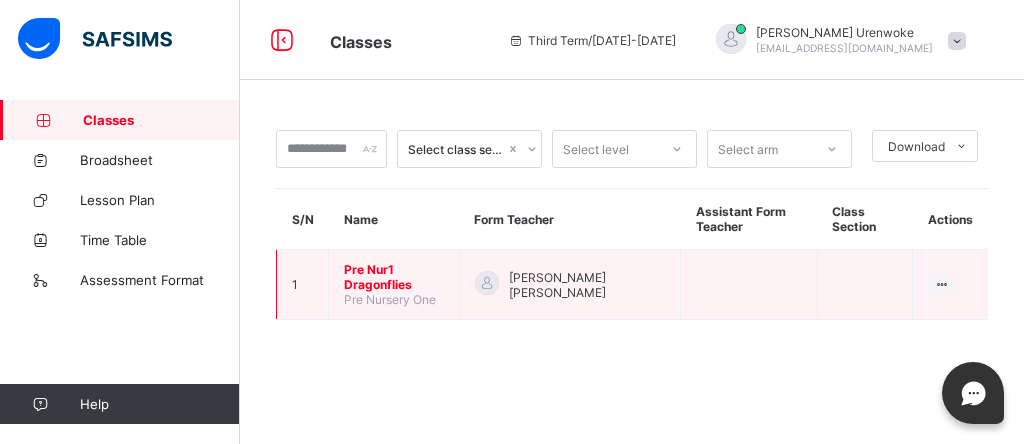 click on "Pre Nur1   Dragonflies" at bounding box center [394, 277] 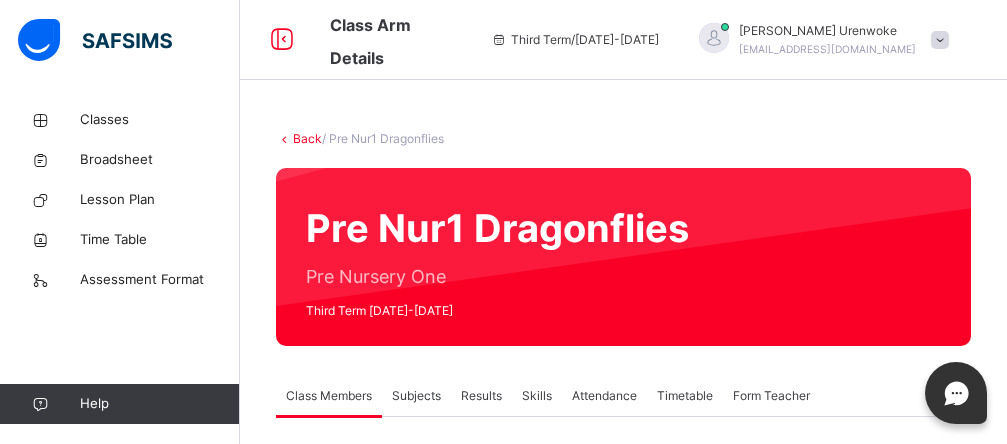 click on "Subjects" at bounding box center [416, 396] 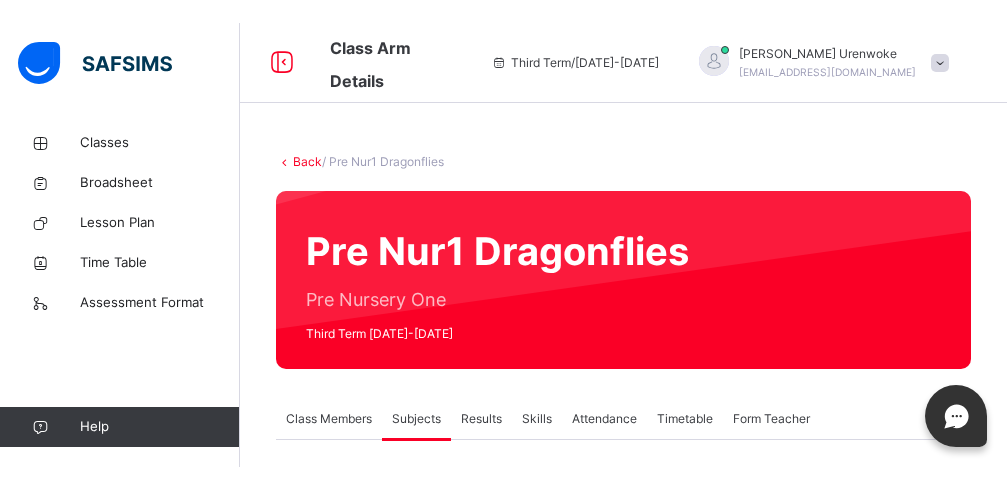 scroll, scrollTop: 389, scrollLeft: 0, axis: vertical 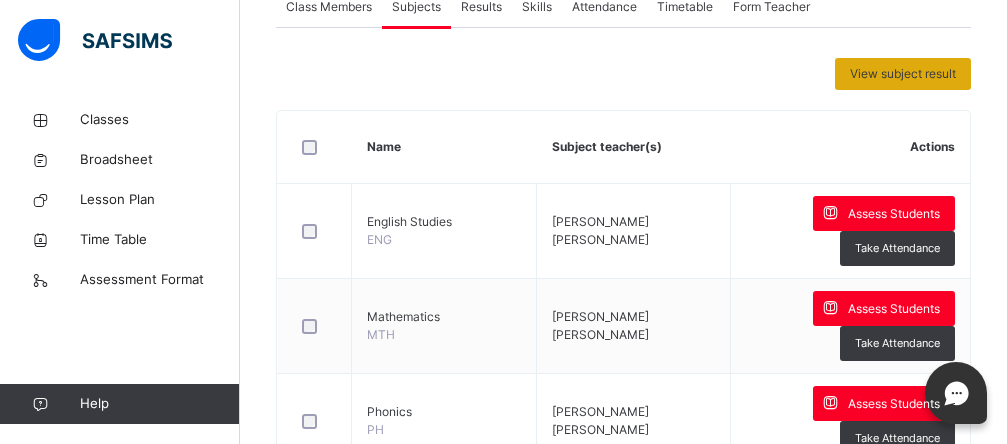 click on "View subject result" at bounding box center (903, 74) 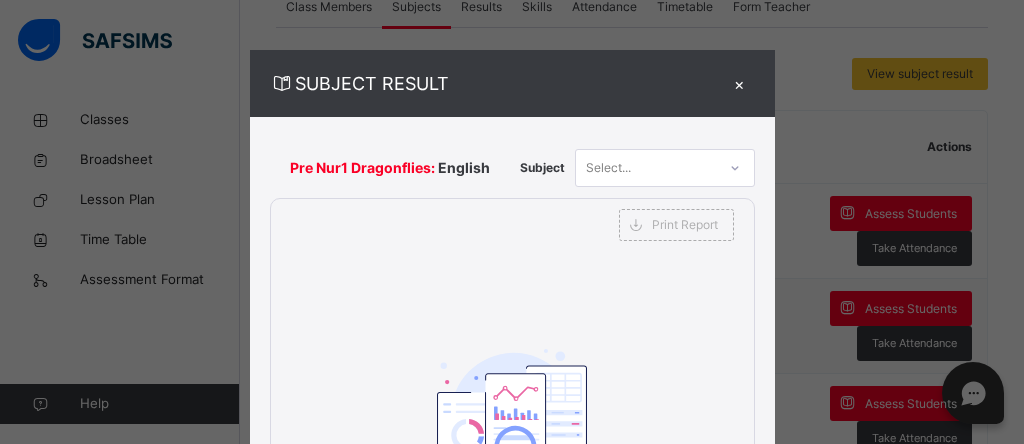 click on "×" at bounding box center [740, 83] 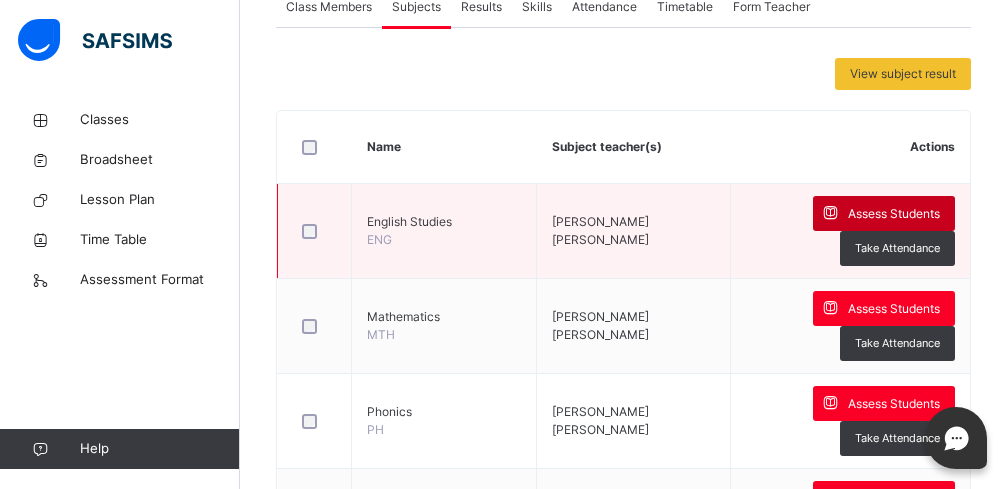 click on "Assess Students" at bounding box center (894, 214) 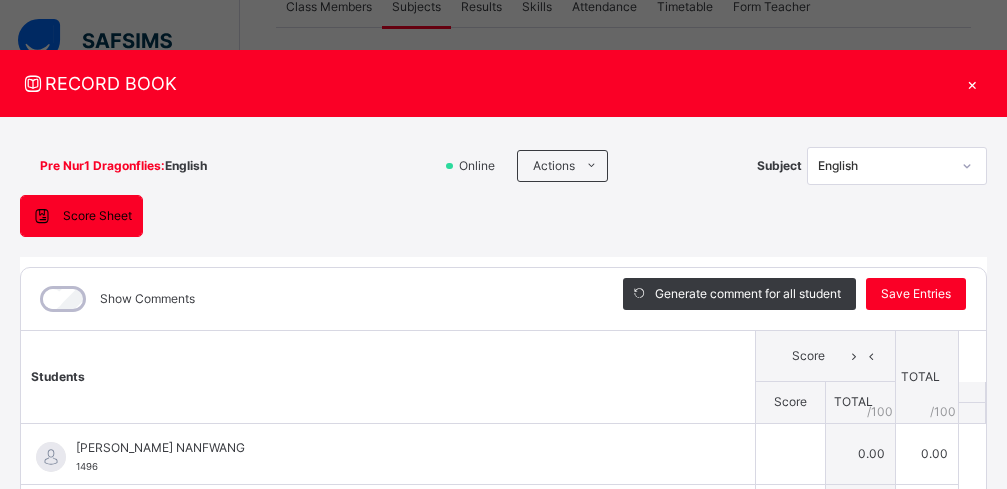 click 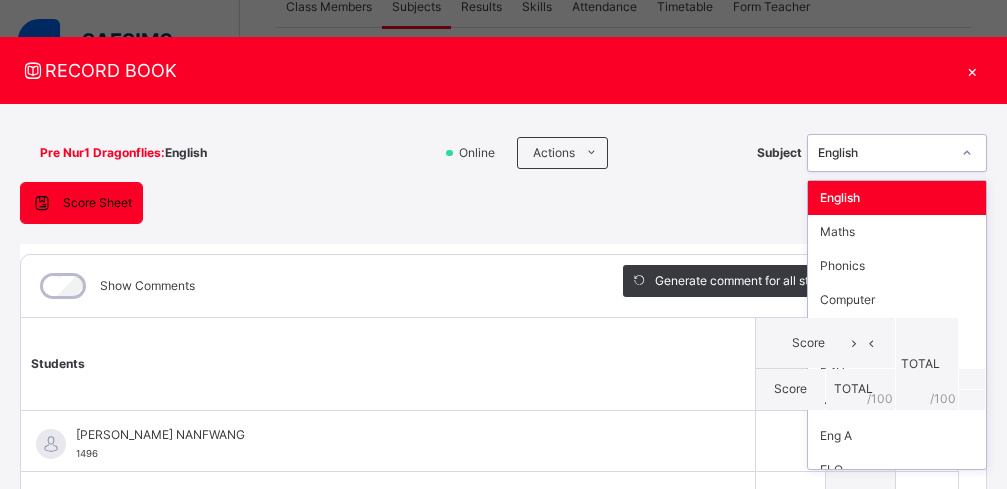 scroll, scrollTop: 14, scrollLeft: 0, axis: vertical 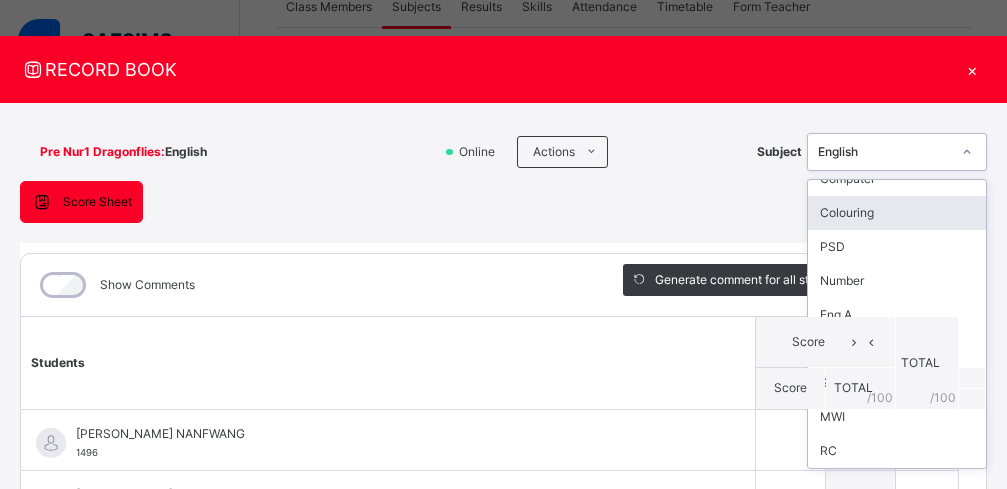 click on "Colouring" at bounding box center (897, 213) 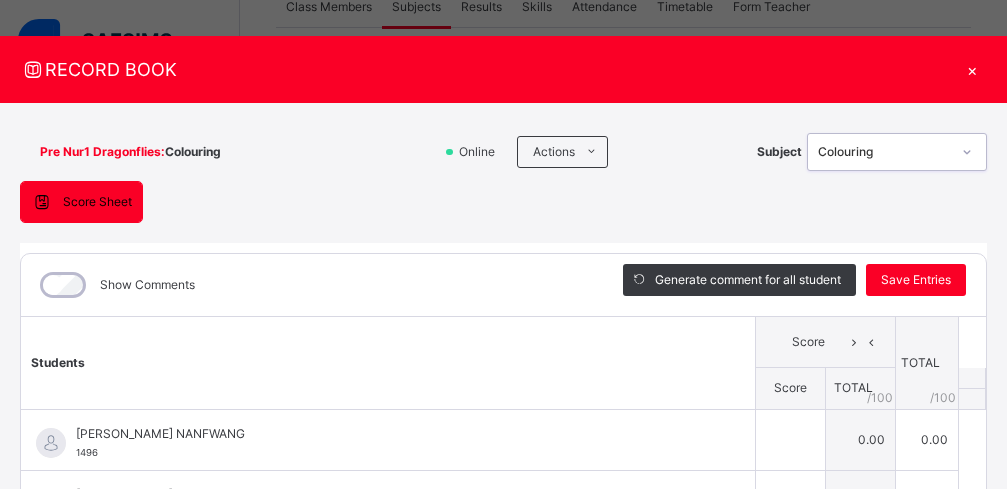 click on "Score Sheet Score Sheet Show Comments   Generate comment for all student   Save Entries Class Level:  Pre Nur1   Dragonflies Subject:  Colouring Session:  2024/2025 Session Session:  Third Term Students Score TOTAL /100 Comment Score TOTAL / 100 [PERSON_NAME] NANFWANG 1496 [PERSON_NAME] NANFWANG 1496 0.00 0.00 Generate comment 0 / 250   ×   Subject Teacher’s Comment Generate and see in full the comment developed by the AI with an option to regenerate the comment [PERSON_NAME] NANFWANG   1496   Total 0.00  / 100.00 [PERSON_NAME] Bot   Regenerate     Use this comment   [PERSON_NAME] 1497 [PERSON_NAME] 1497 0.00 0.00 Generate comment 0 / 250   ×   Subject Teacher’s Comment Generate and see in full the comment developed by the AI with an option to regenerate the comment JS [PERSON_NAME]   1497   Total 0.00  / 100.00 [PERSON_NAME] Bot   Regenerate     Use this comment   [PERSON_NAME] 1416 [PERSON_NAME] 1416 0.00 0.00 Generate comment 0 / 250   ×   Subject Teacher’s Comment [PERSON_NAME]   1416   Total  /" at bounding box center [503, 504] 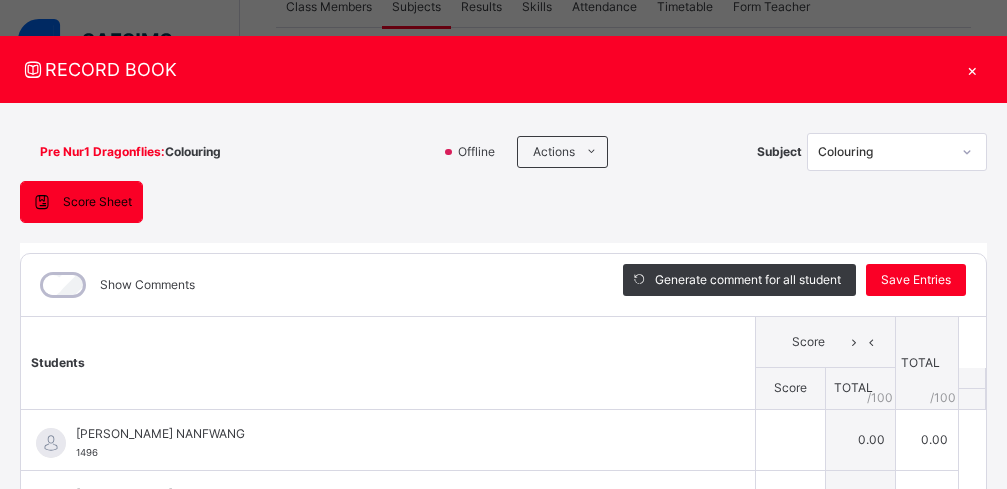 scroll, scrollTop: 422, scrollLeft: 0, axis: vertical 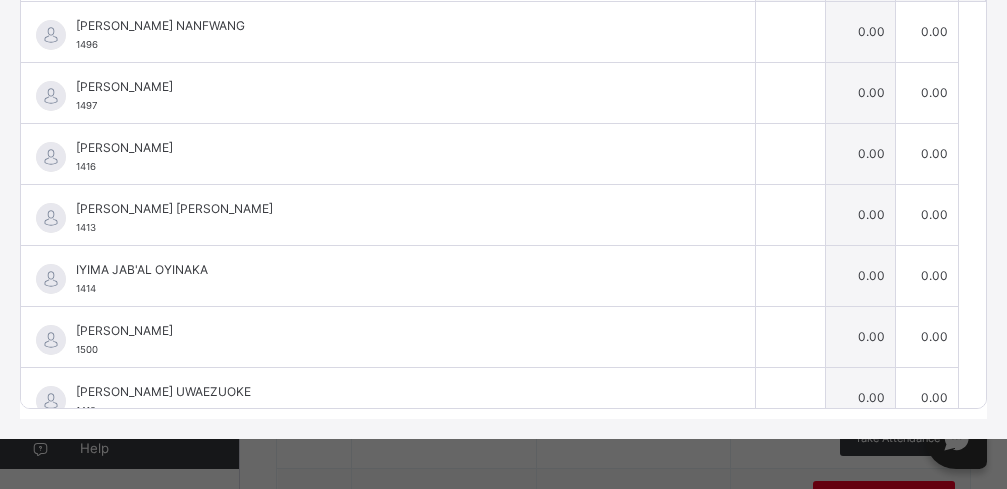 click on "**********" at bounding box center (503, 67) 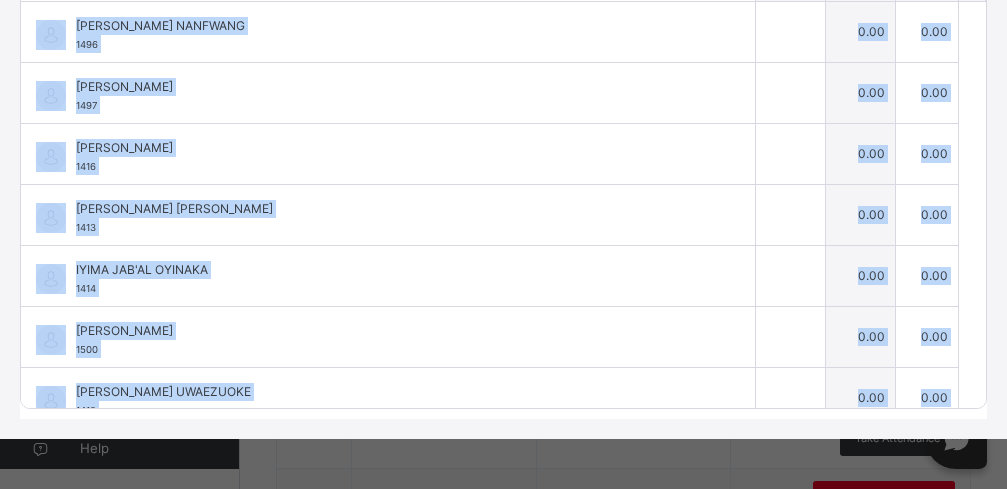 click on "**********" at bounding box center (503, 67) 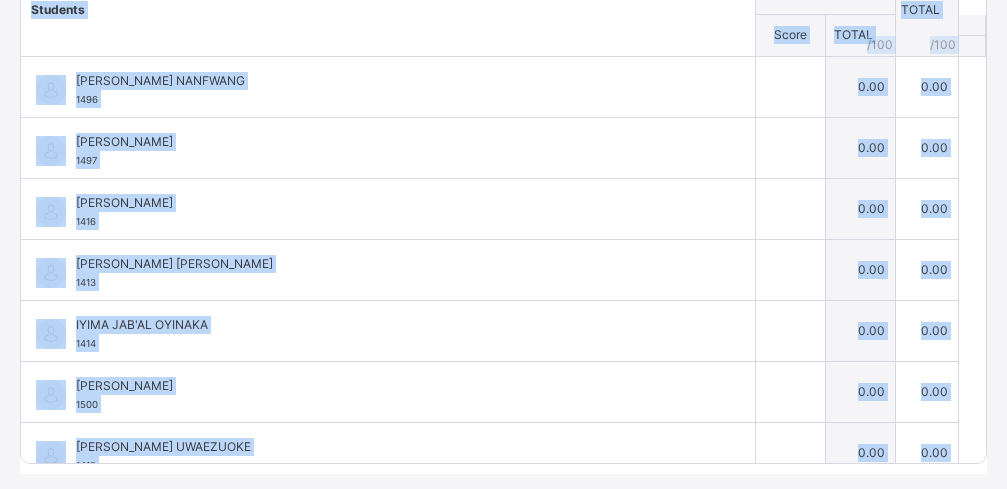 scroll, scrollTop: 368, scrollLeft: 0, axis: vertical 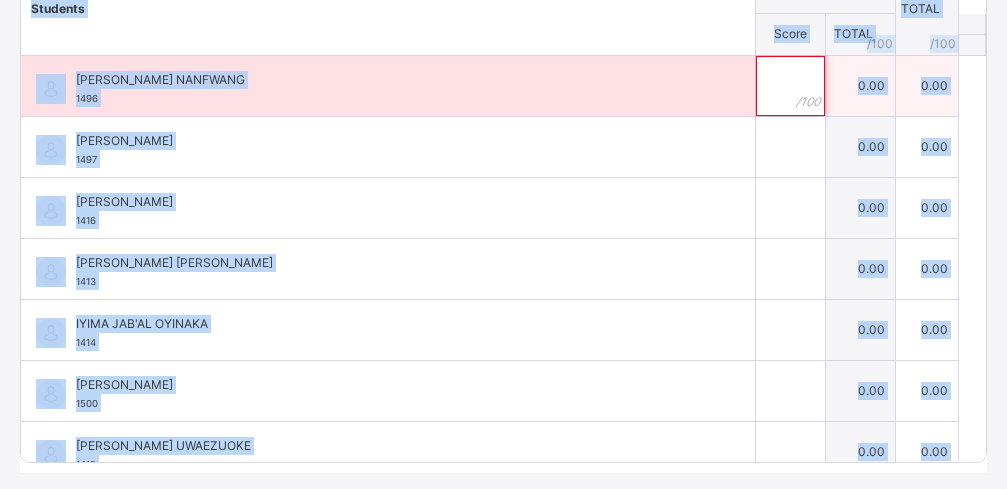 click at bounding box center [790, 86] 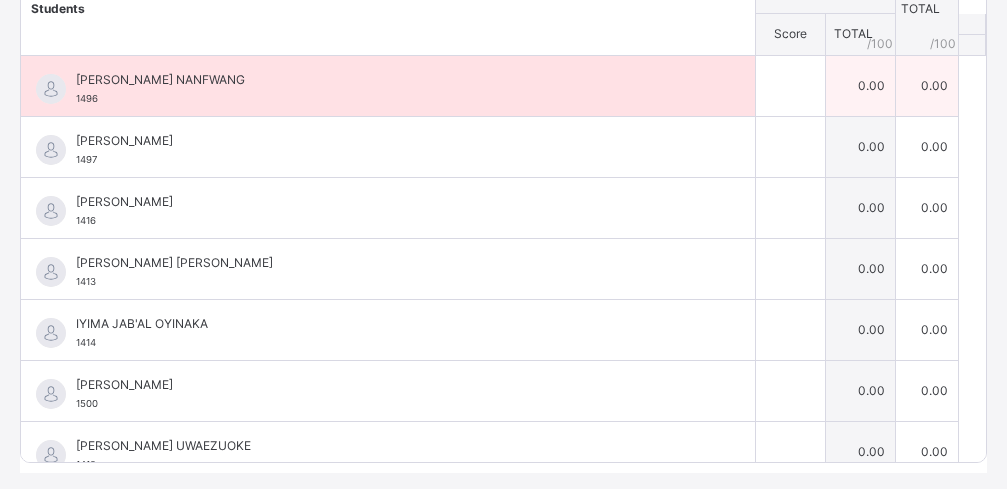 click at bounding box center (790, 86) 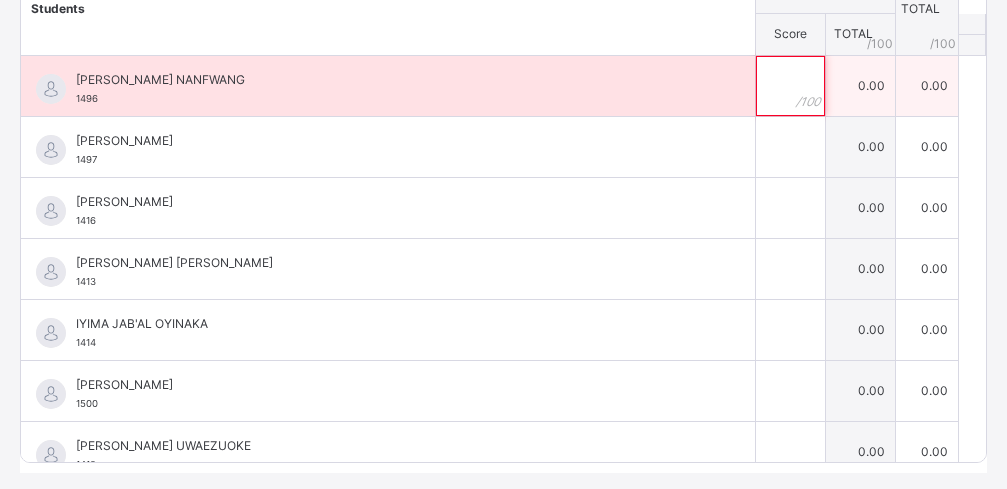 click at bounding box center (790, 86) 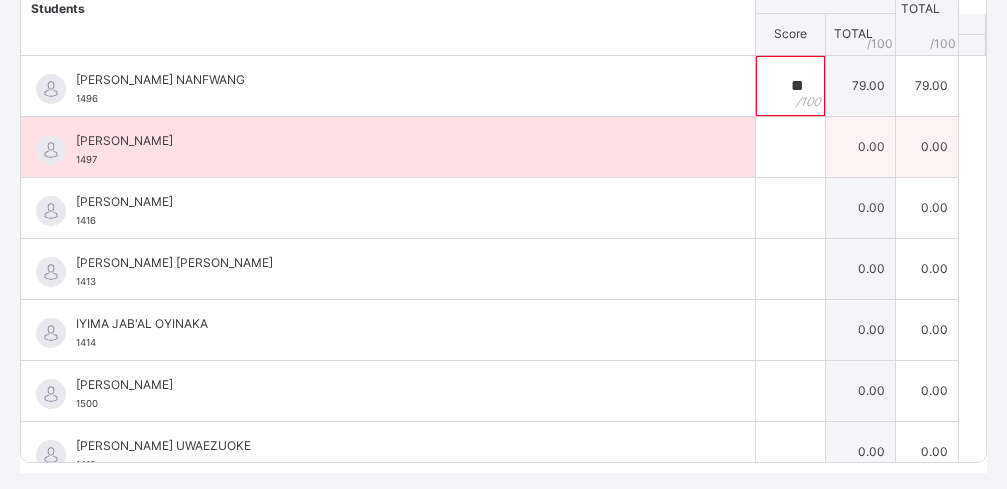 type on "**" 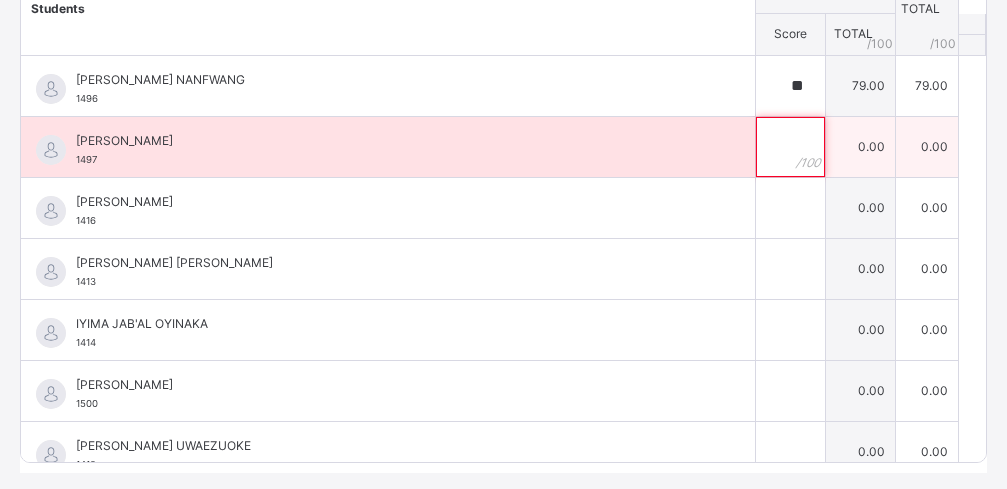 click at bounding box center (790, 147) 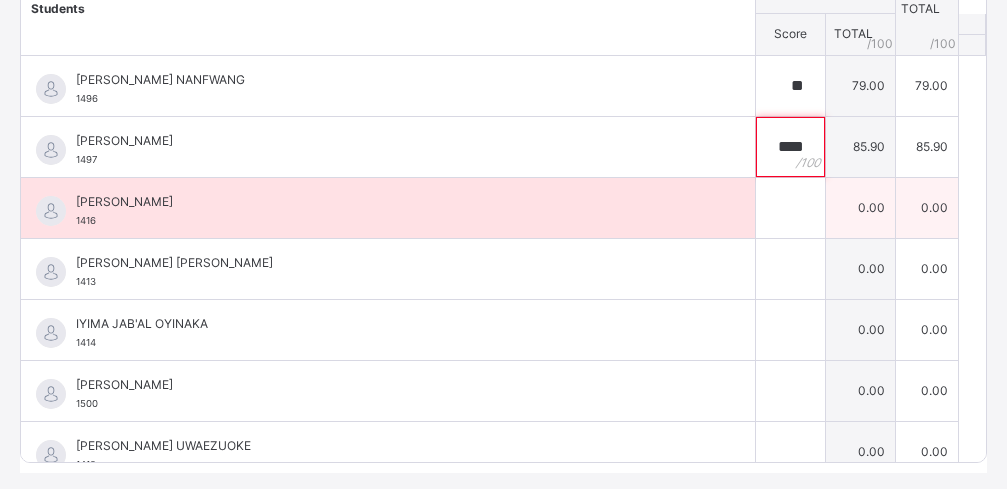 type on "****" 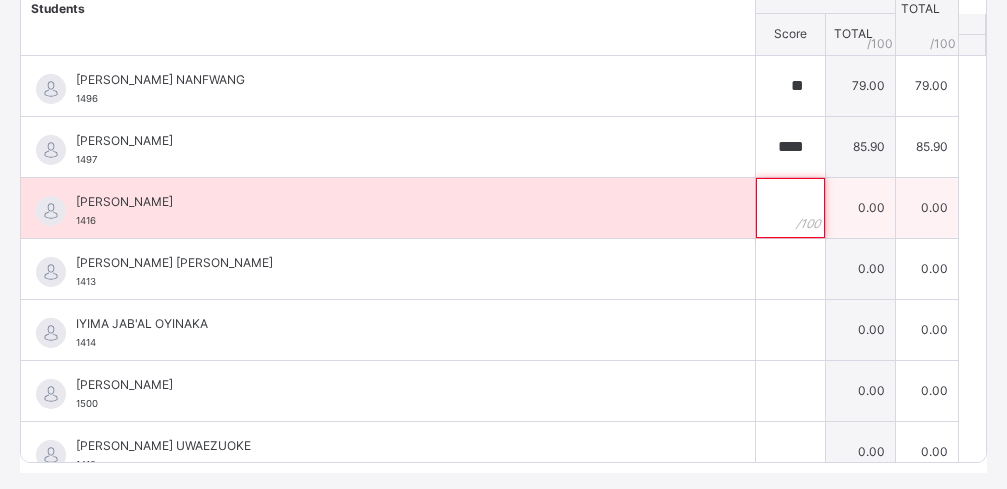 click at bounding box center [790, 208] 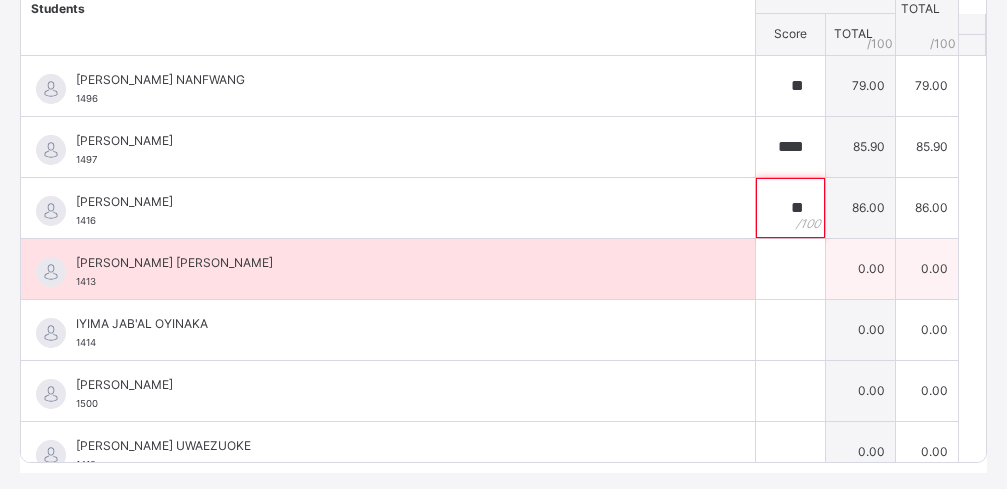 type on "**" 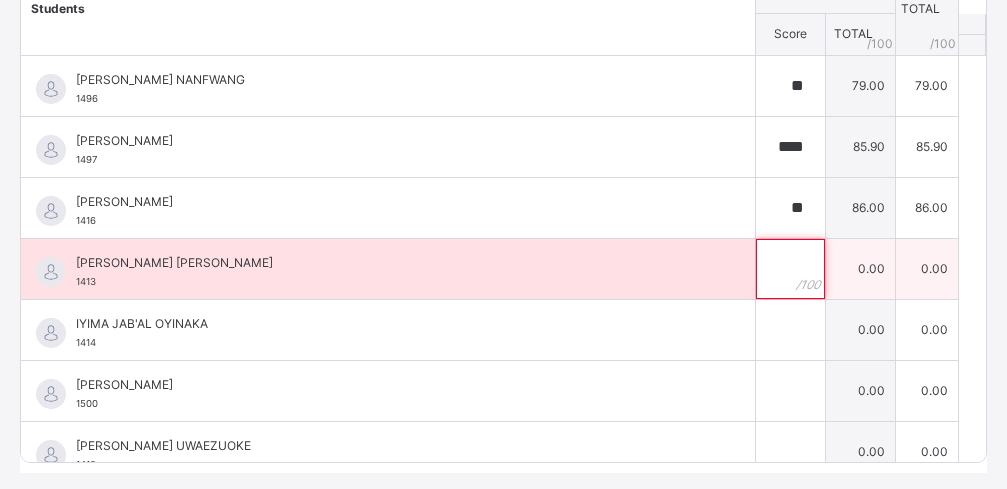 click at bounding box center (790, 269) 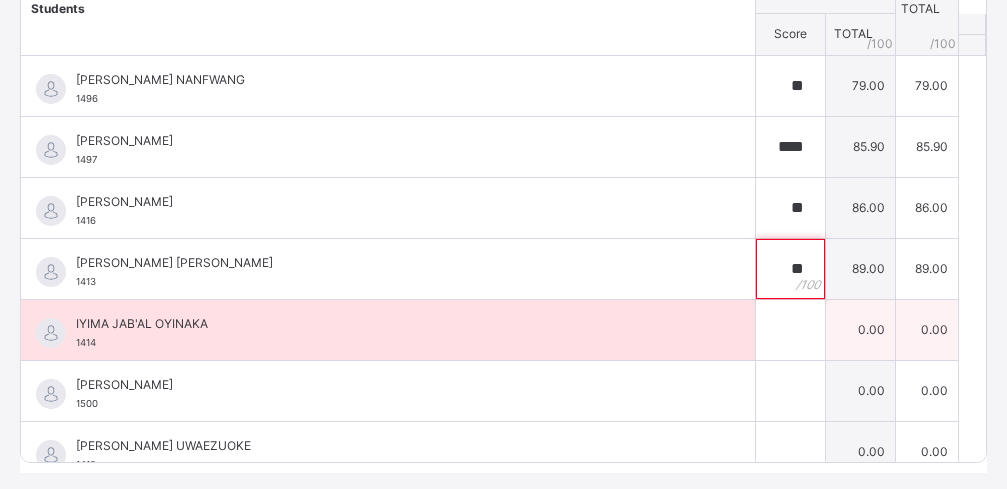type on "**" 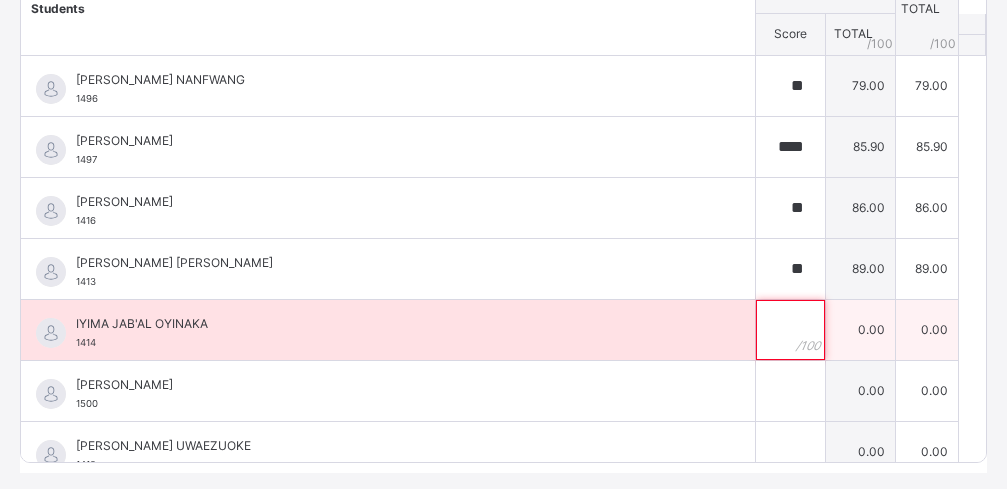 click at bounding box center [790, 330] 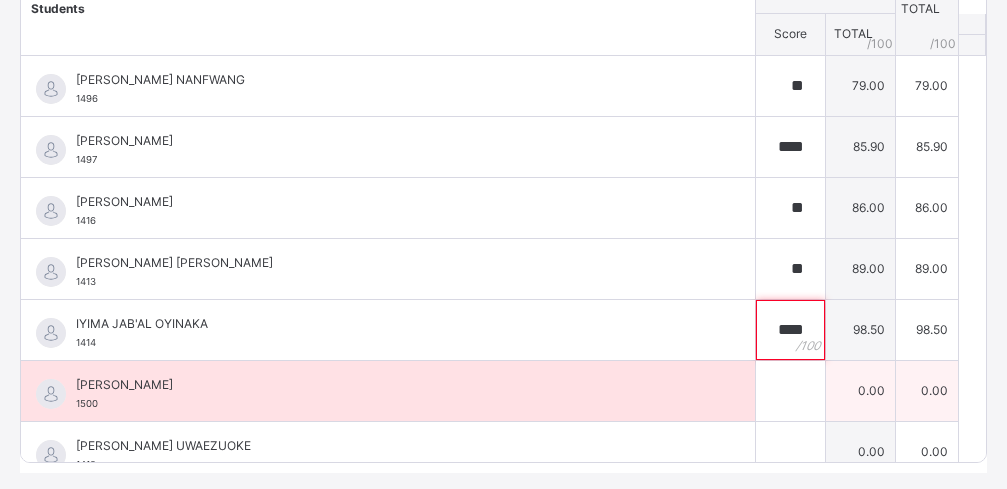 type on "****" 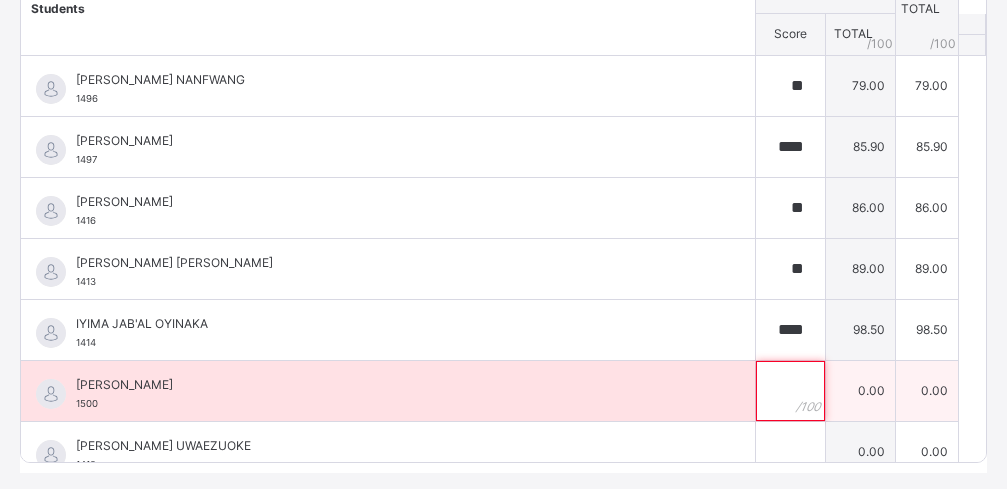 click at bounding box center (790, 391) 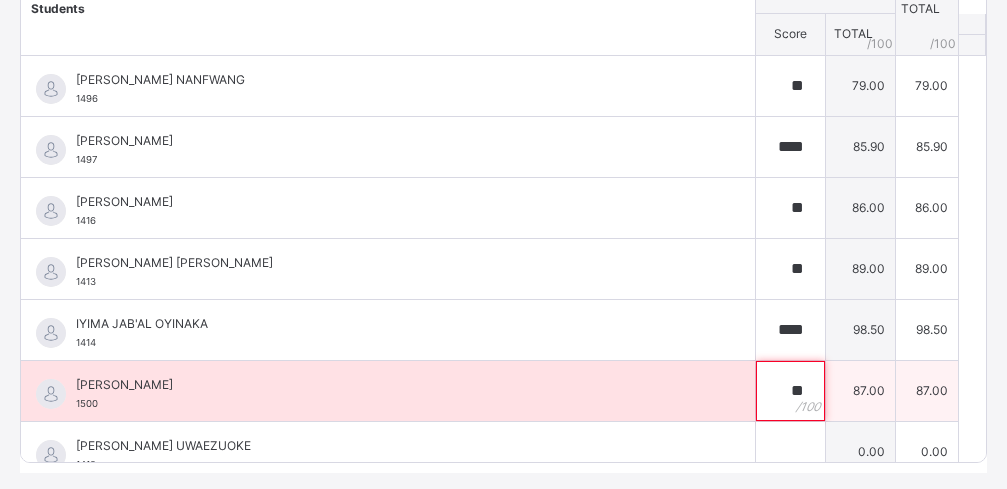 type on "**" 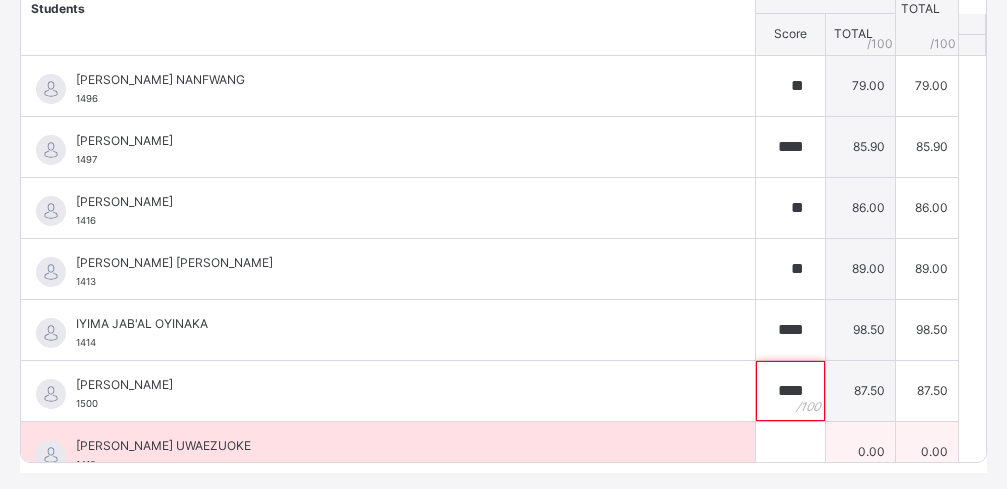 type on "****" 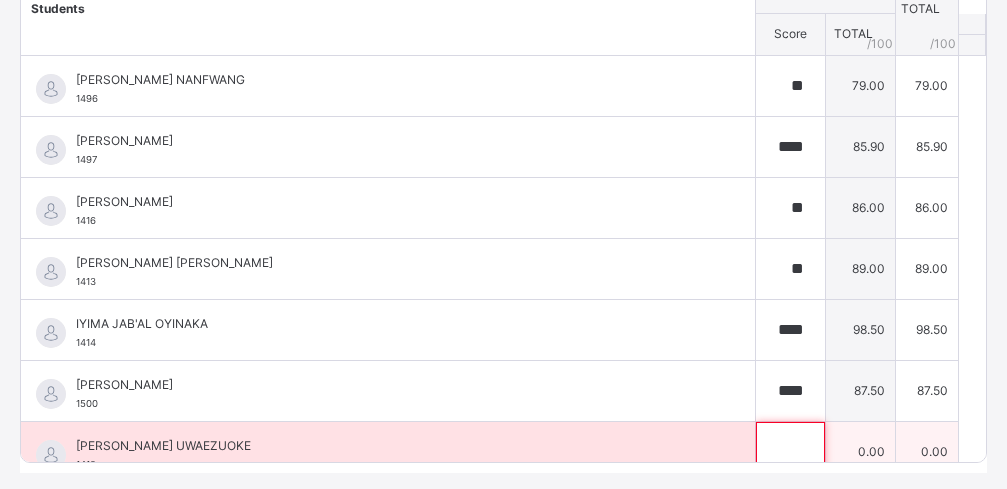 click at bounding box center (790, 452) 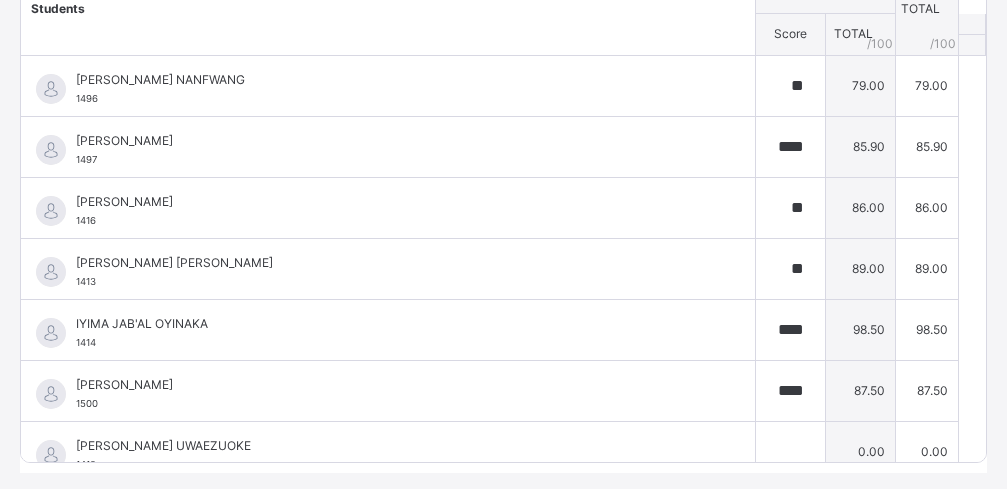 click on "**********" at bounding box center [503, 181] 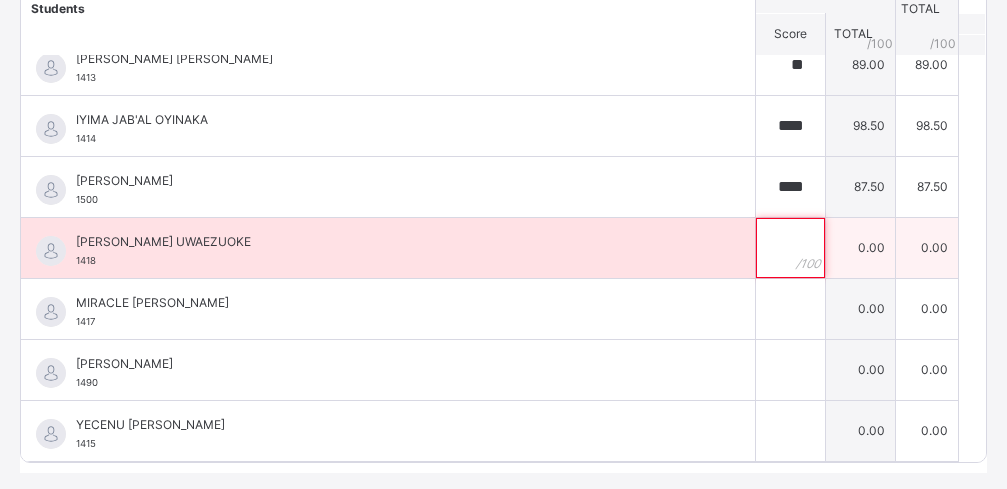 click at bounding box center (790, 248) 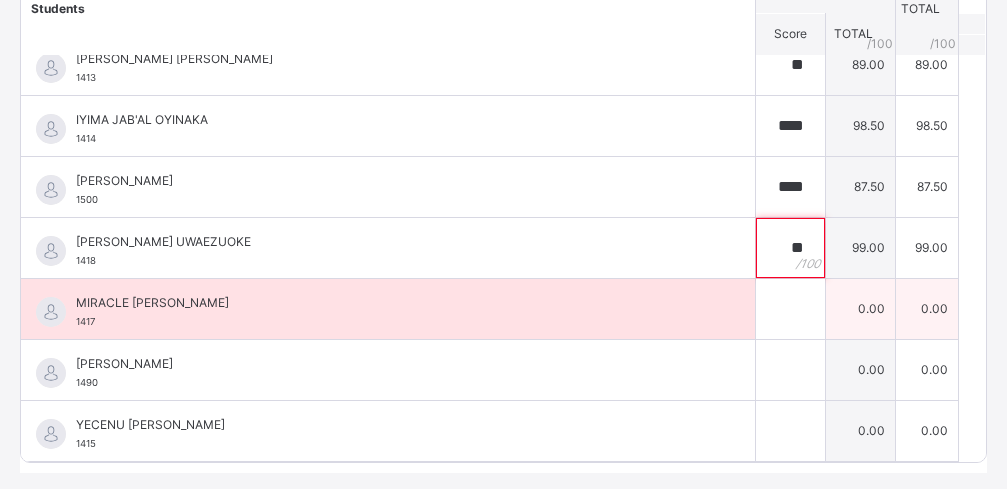 type on "**" 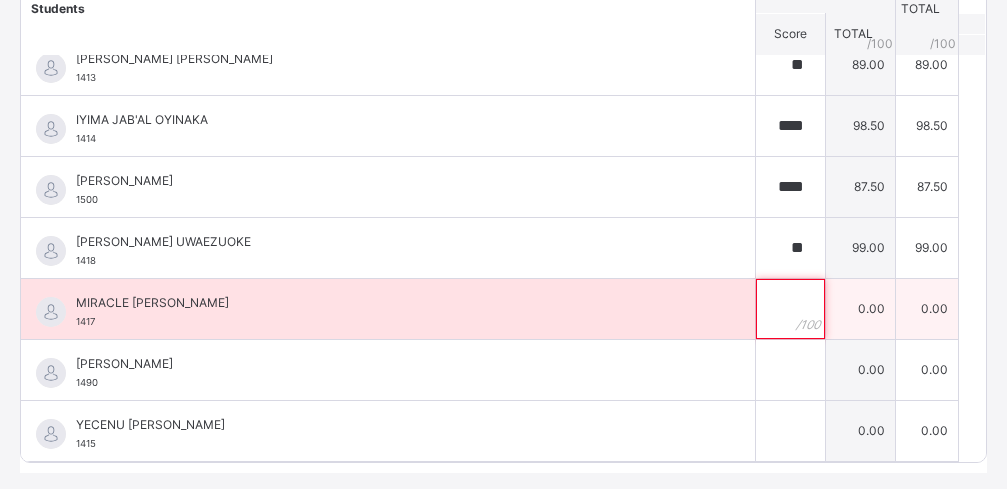 click at bounding box center (790, 309) 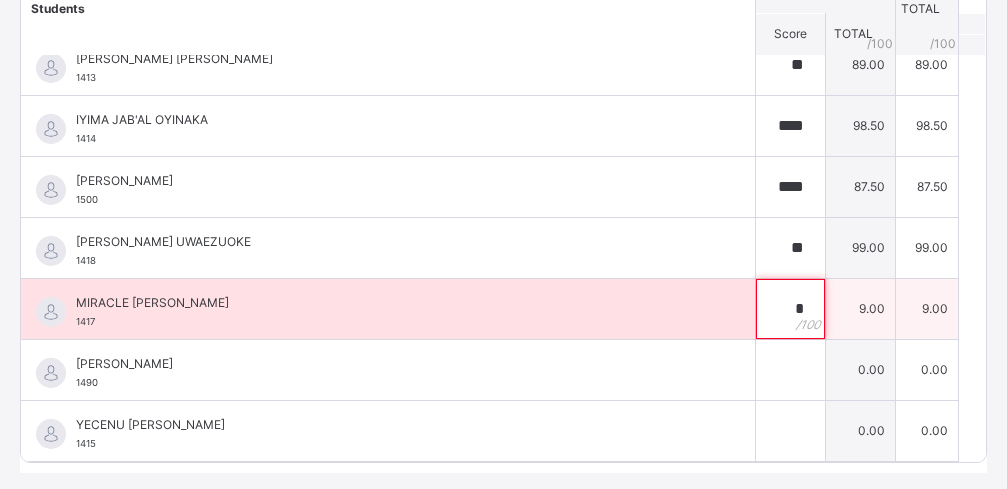 type on "**" 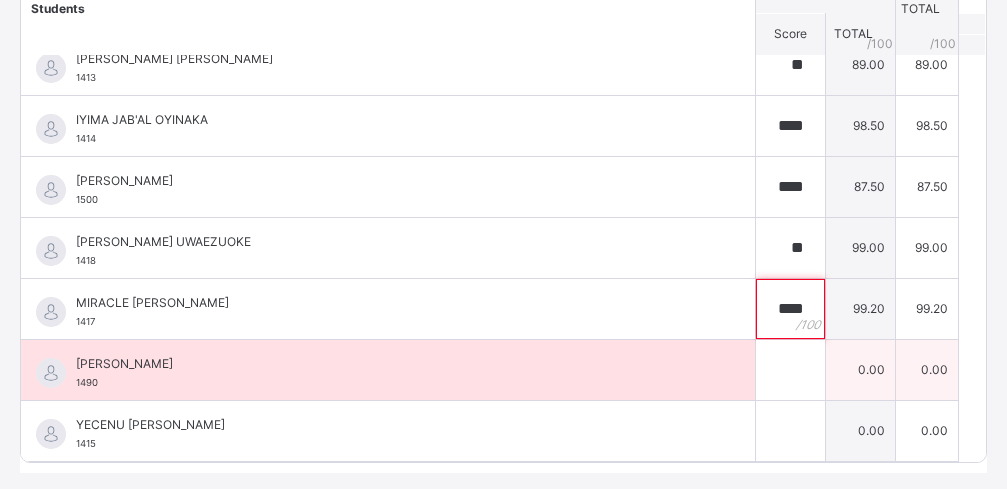 type on "****" 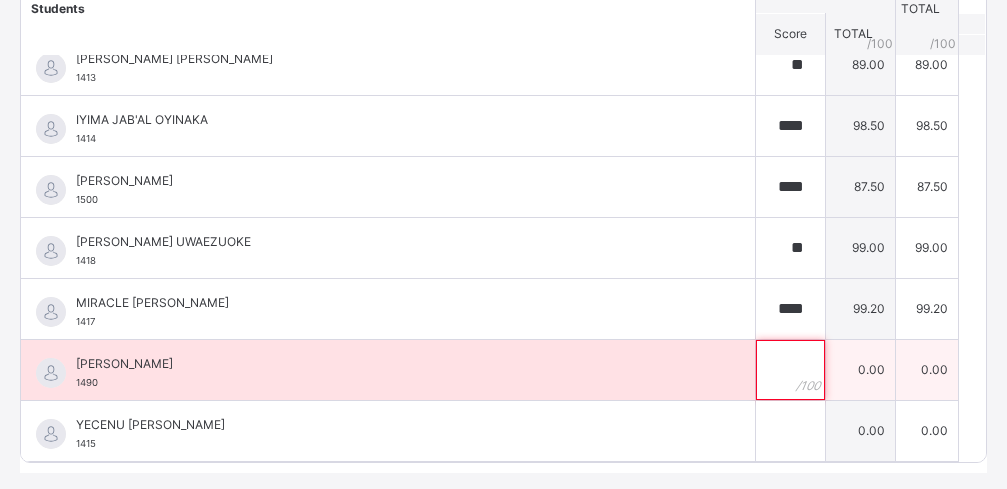 click at bounding box center (790, 370) 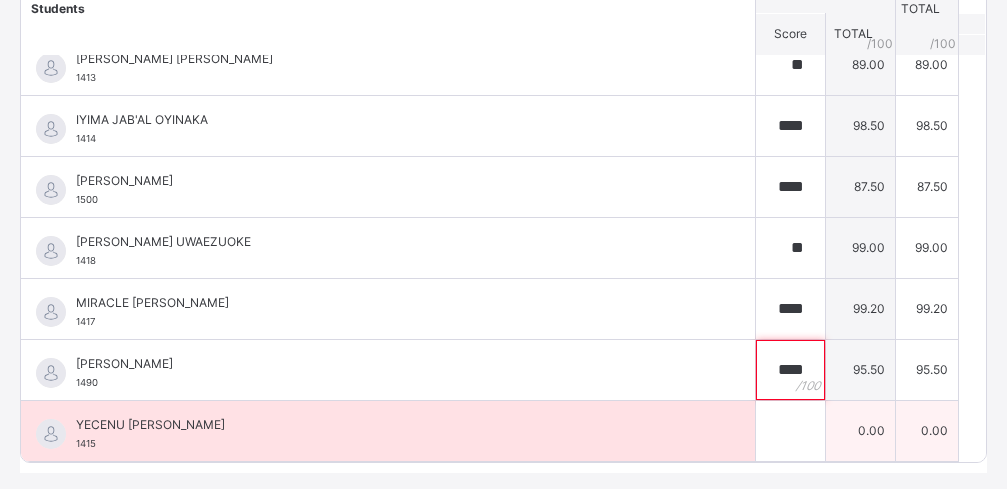 type on "****" 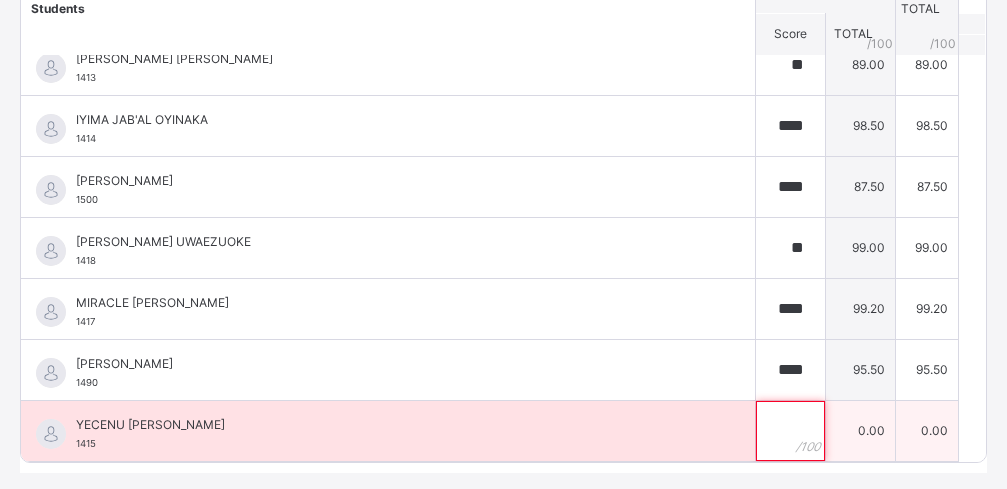 click at bounding box center [790, 431] 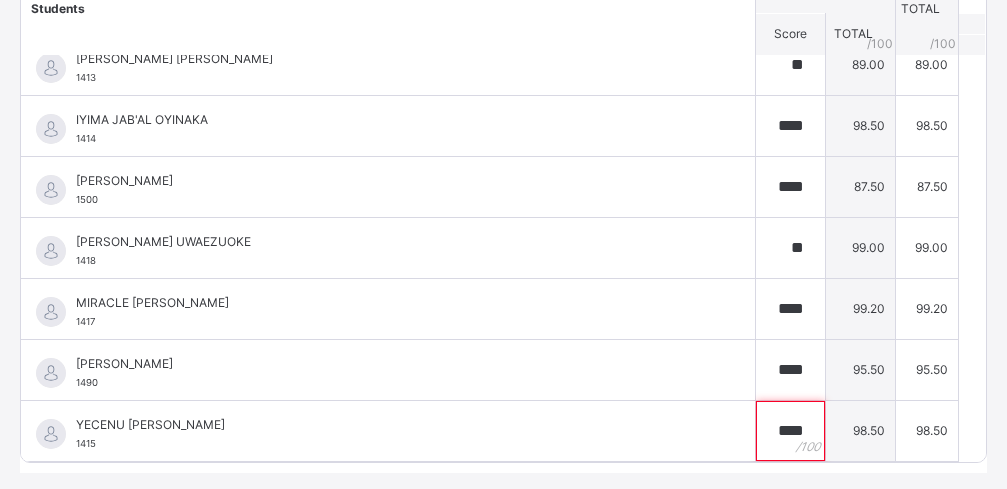 type on "****" 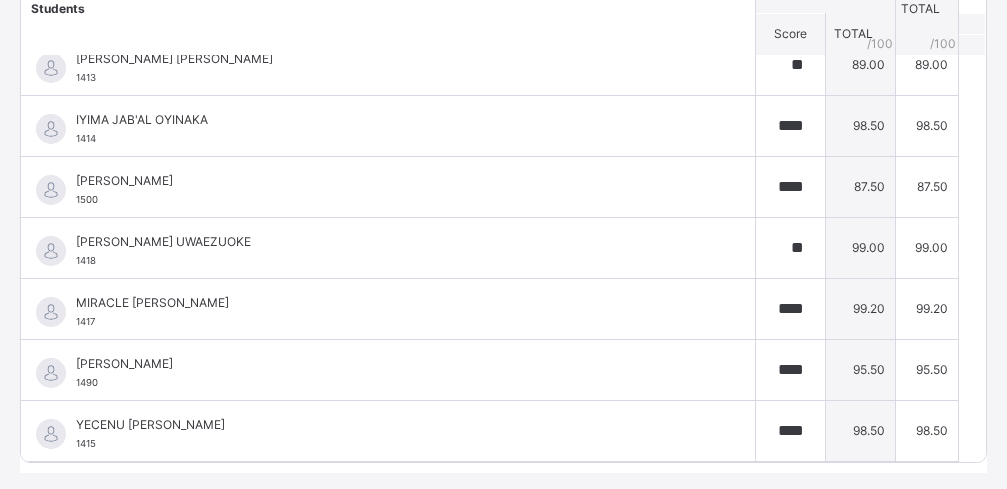 click on "**********" at bounding box center (503, 121) 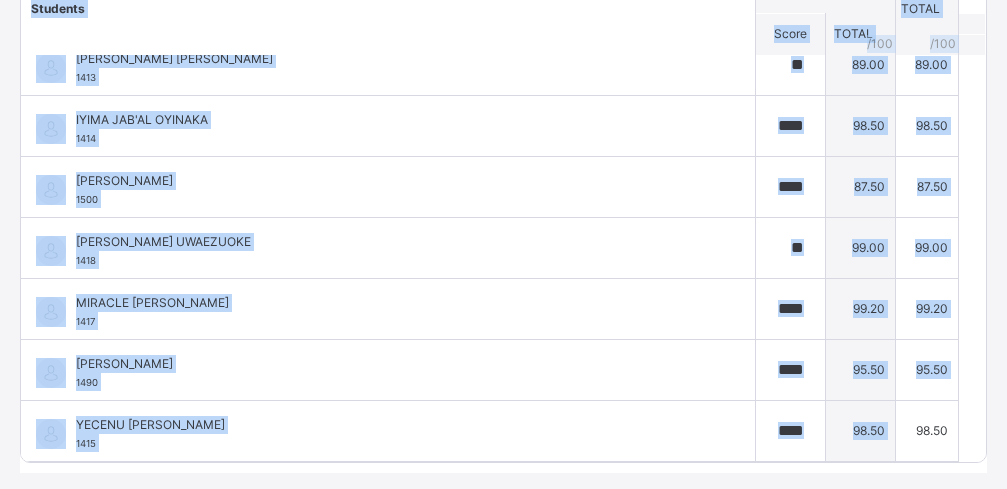 click on "**********" at bounding box center [503, 121] 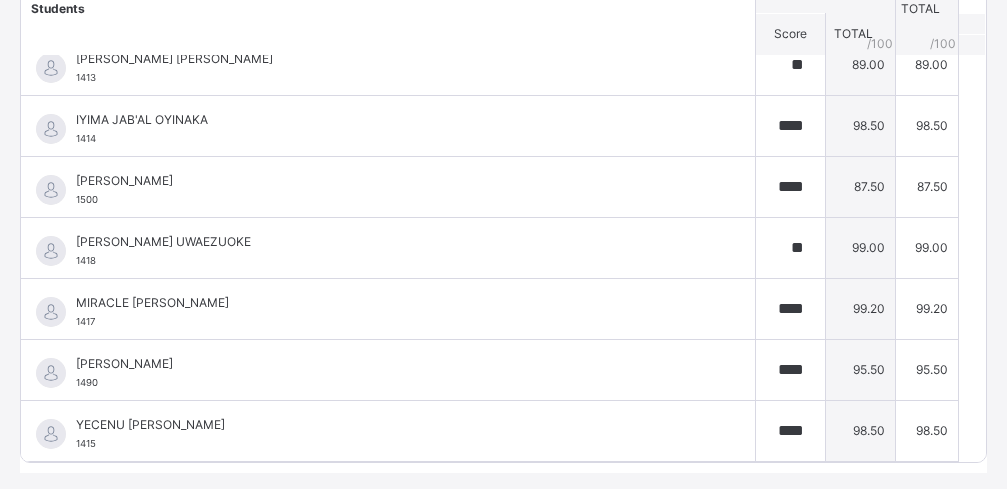 scroll, scrollTop: 0, scrollLeft: 0, axis: both 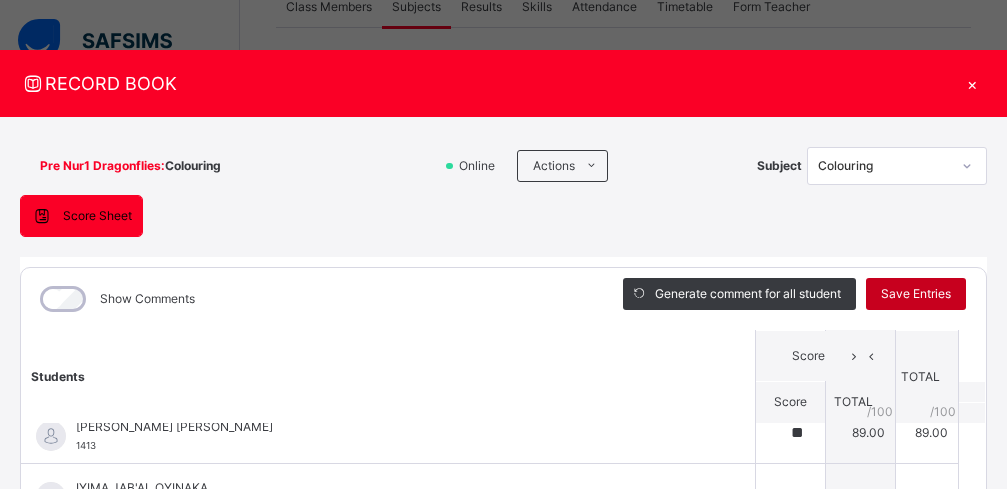 click on "Save Entries" at bounding box center [916, 294] 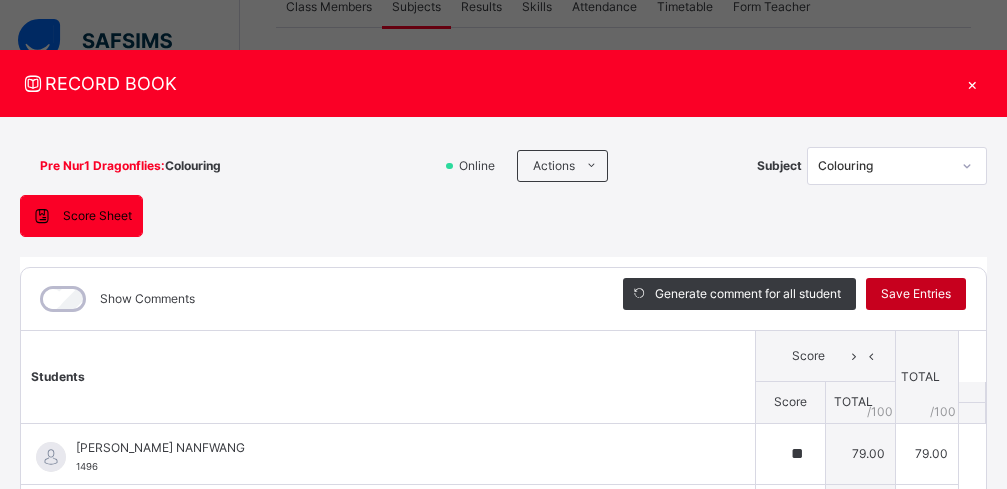 type on "**" 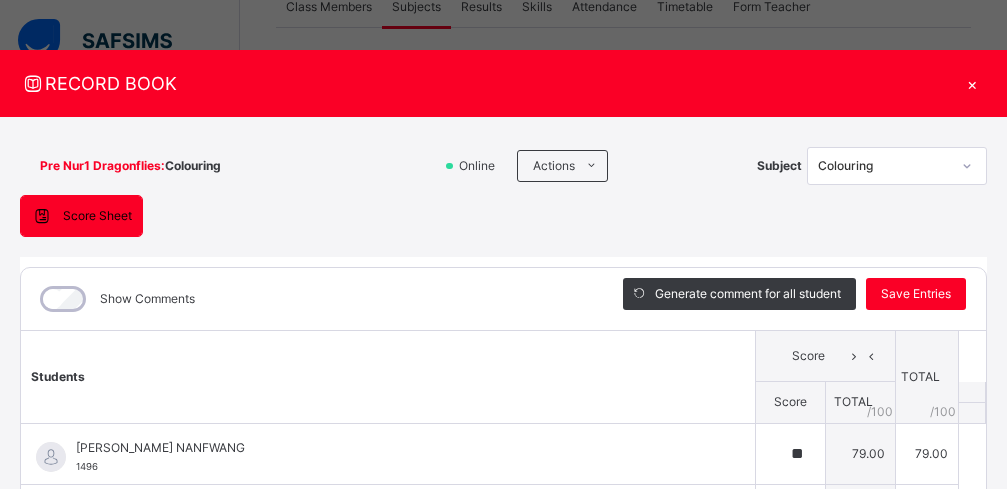 click 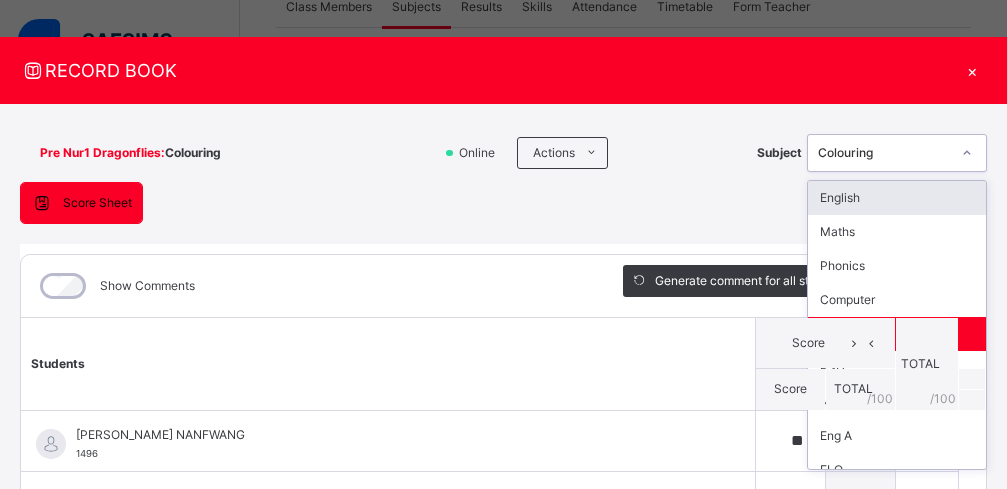 scroll, scrollTop: 14, scrollLeft: 0, axis: vertical 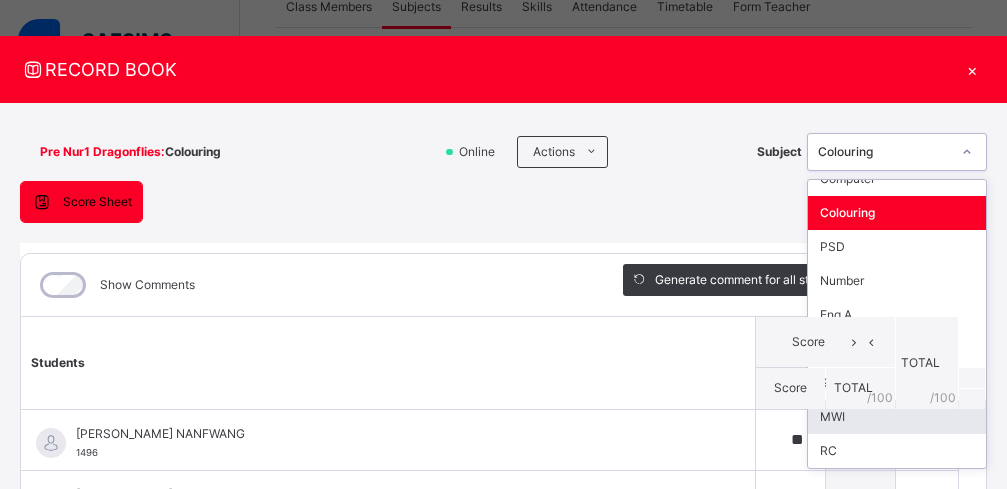 click on "MWI" at bounding box center [897, 417] 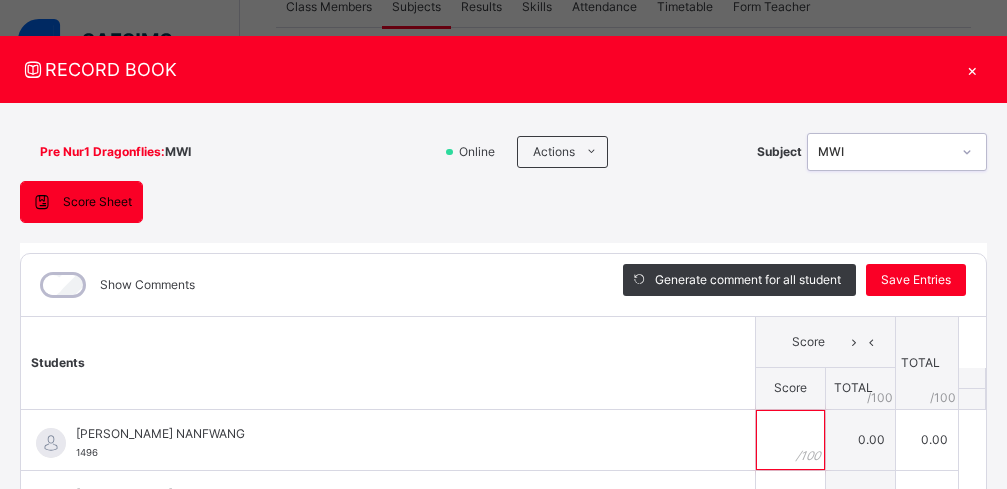 click at bounding box center [790, 440] 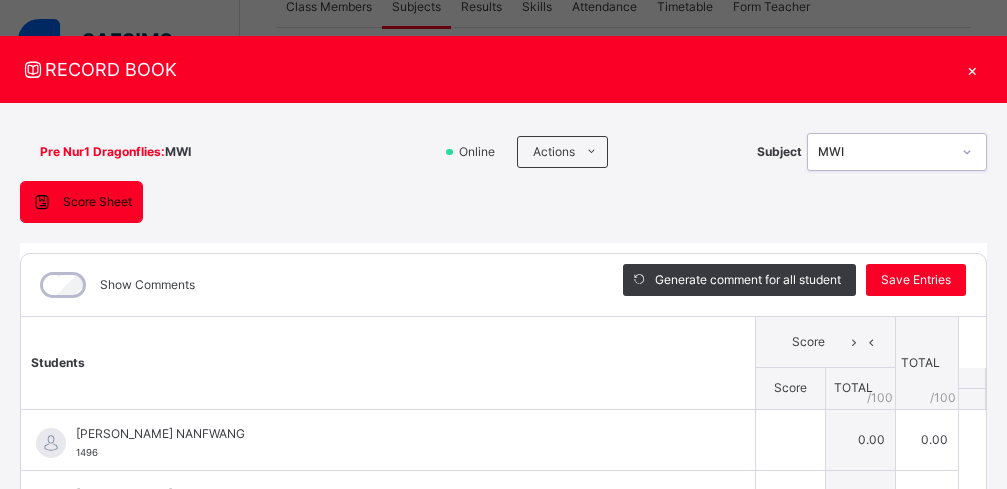 click at bounding box center [790, 440] 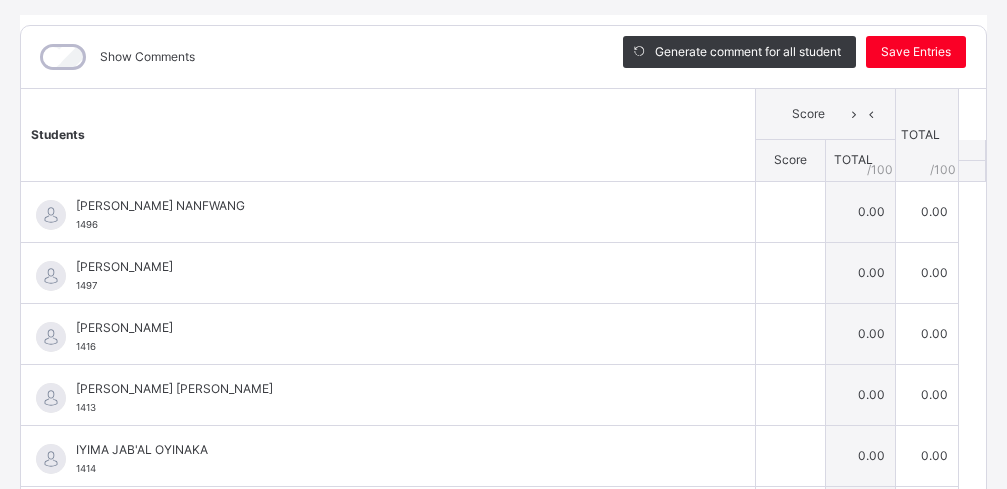 scroll, scrollTop: 230, scrollLeft: 0, axis: vertical 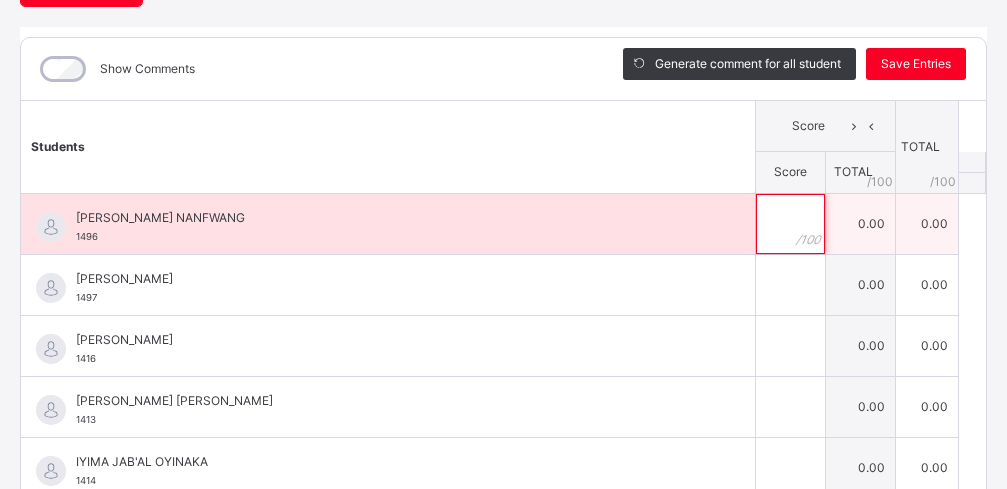 click at bounding box center [790, 224] 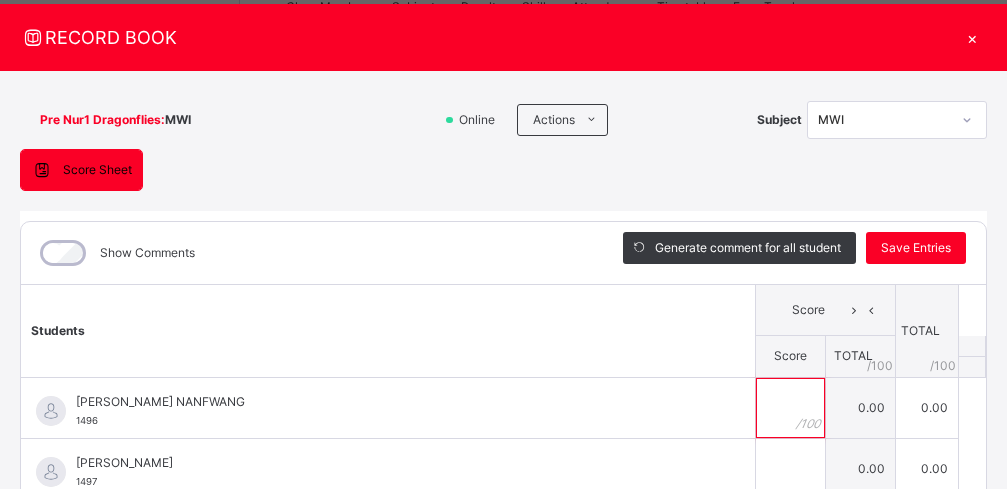 scroll, scrollTop: 0, scrollLeft: 0, axis: both 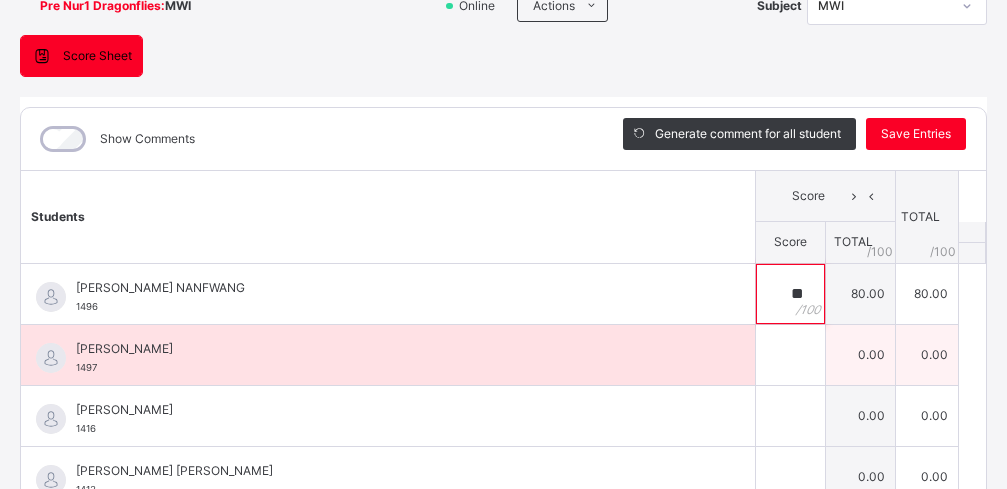 type on "**" 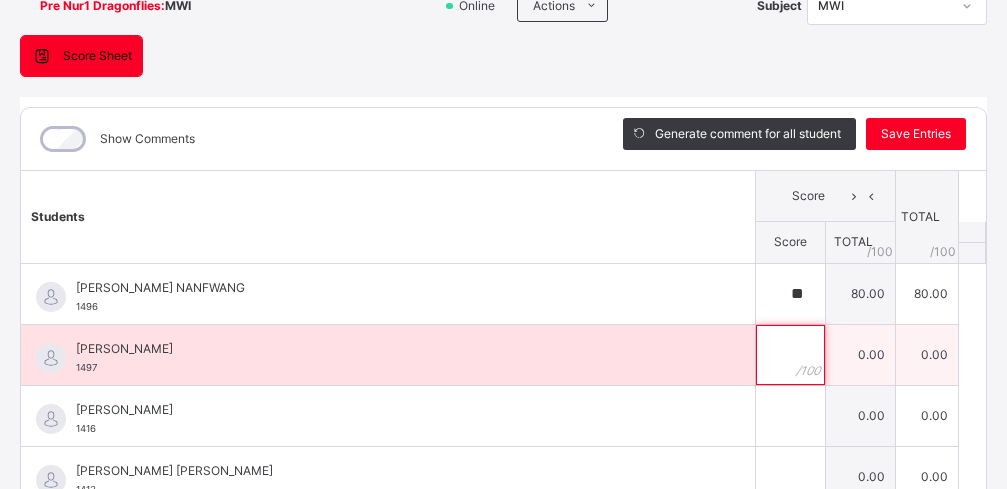click at bounding box center (790, 355) 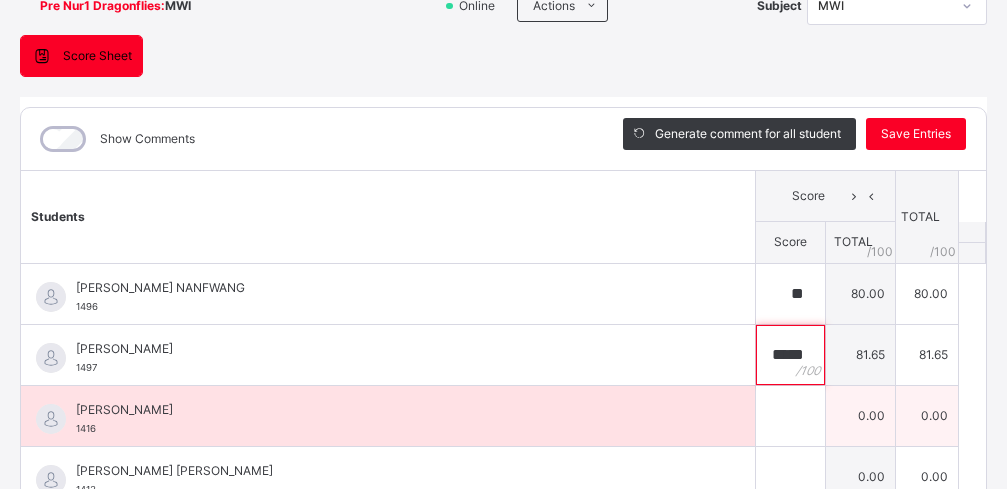 type on "*****" 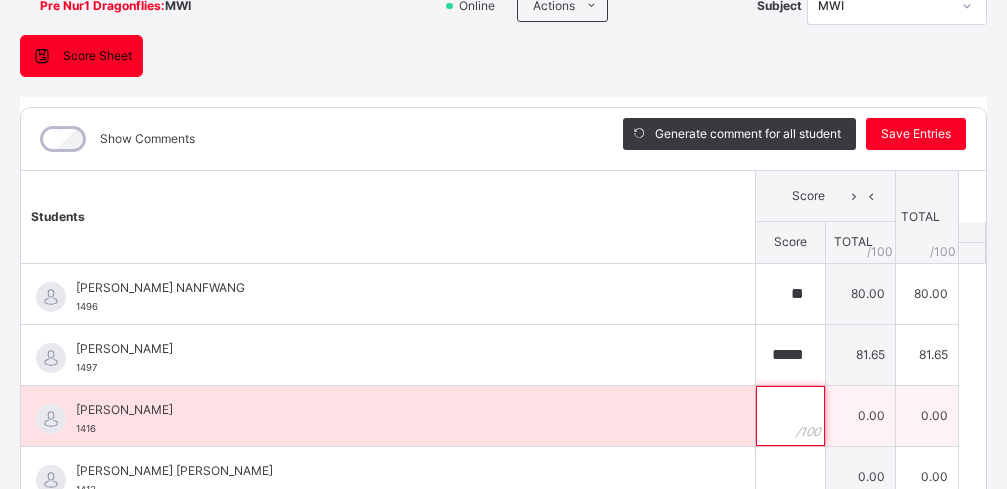 click at bounding box center [790, 416] 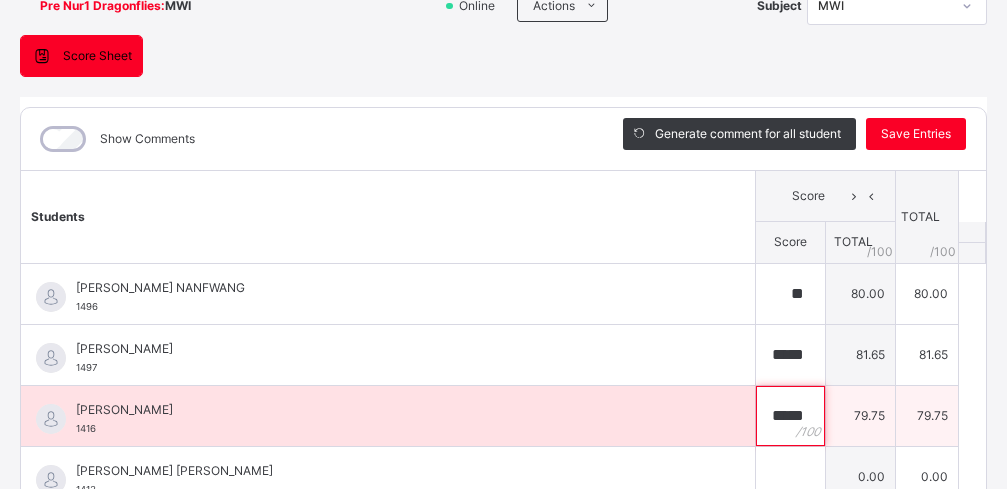 scroll, scrollTop: 0, scrollLeft: 2, axis: horizontal 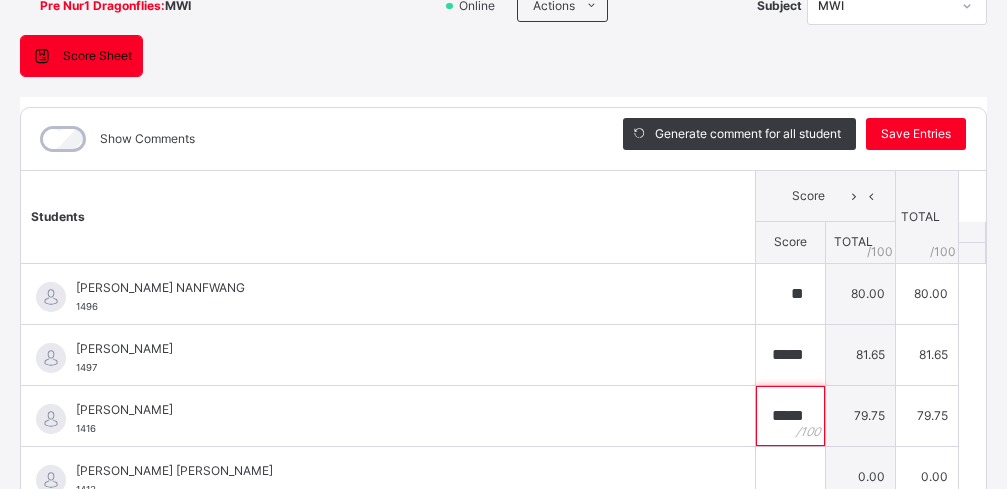 type on "*****" 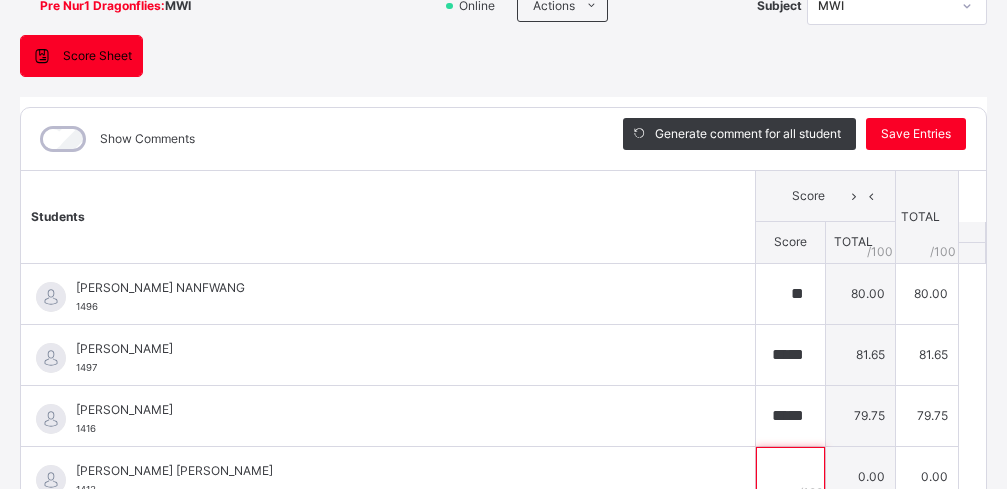 click at bounding box center [790, 477] 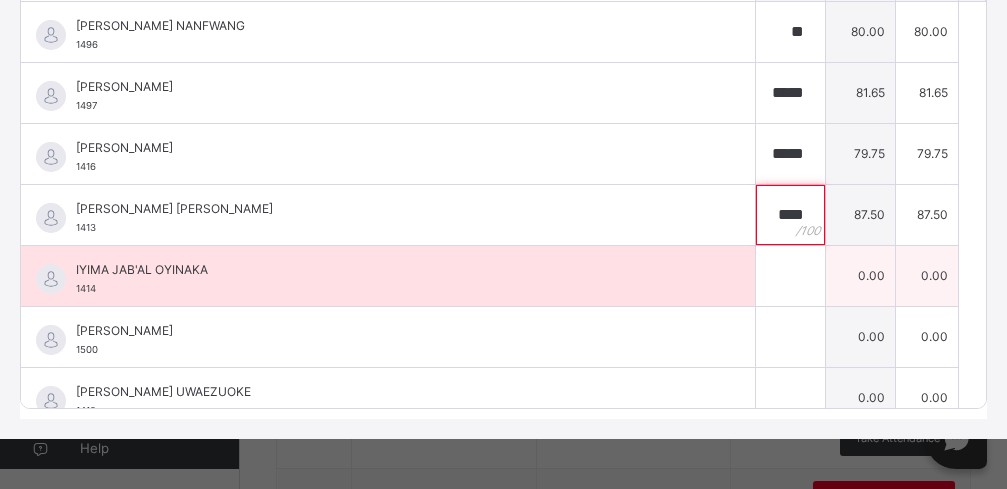 type on "****" 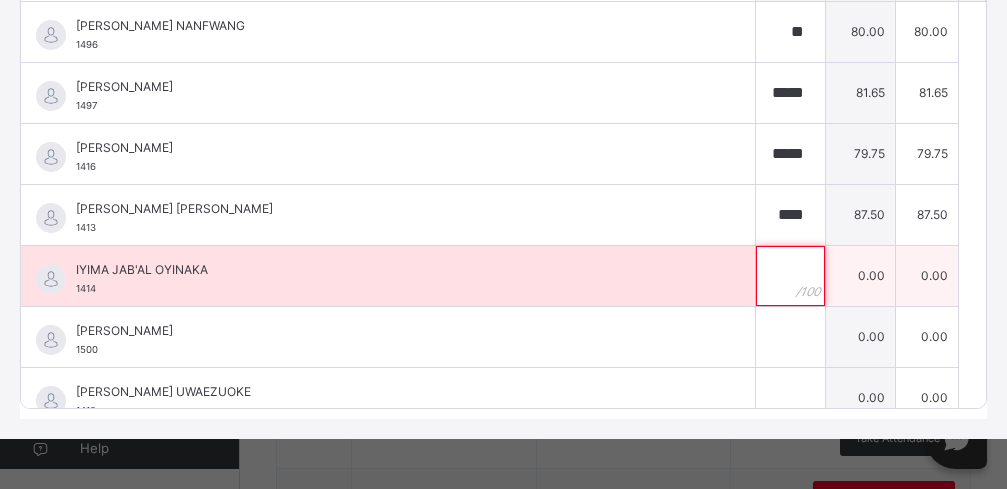 click at bounding box center [790, 276] 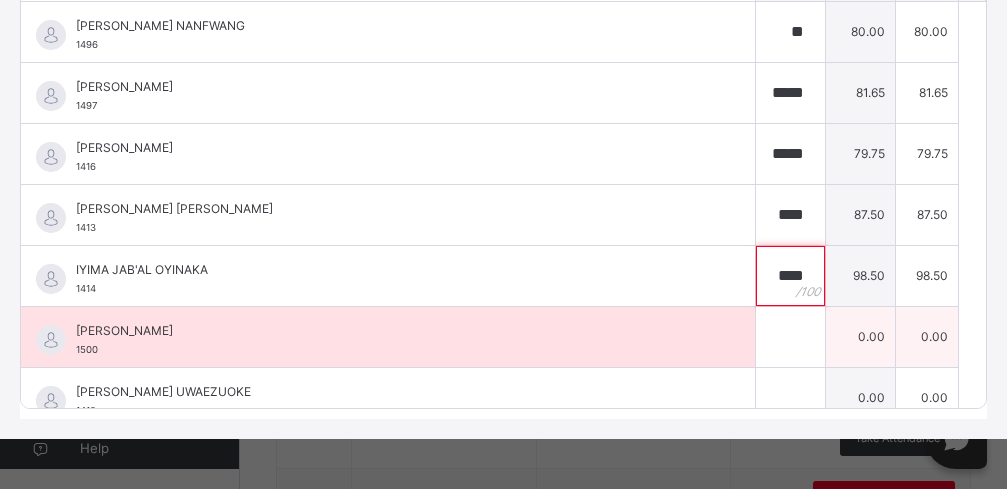 type on "****" 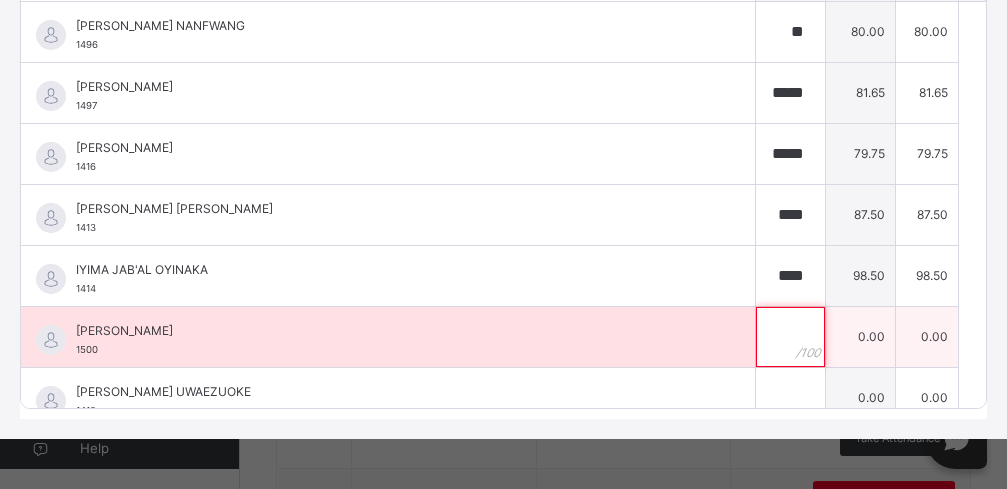 click at bounding box center (790, 337) 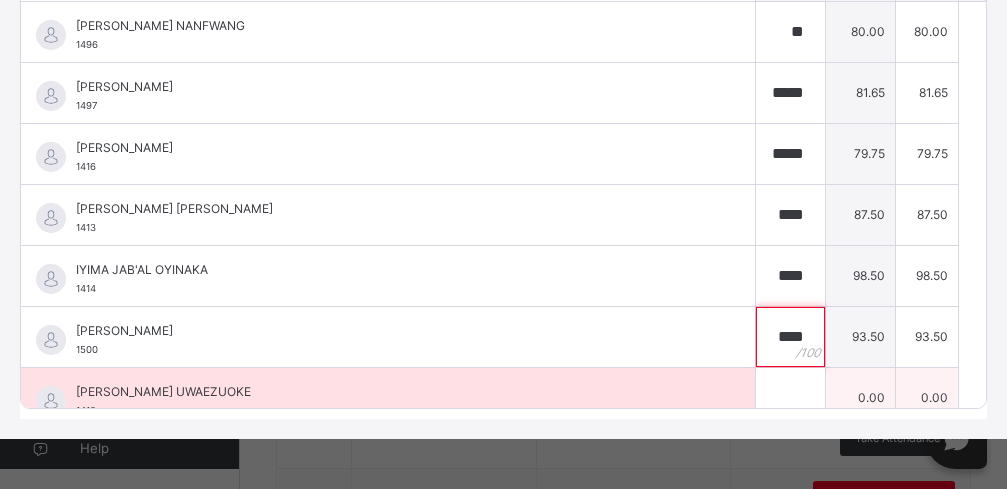 type on "****" 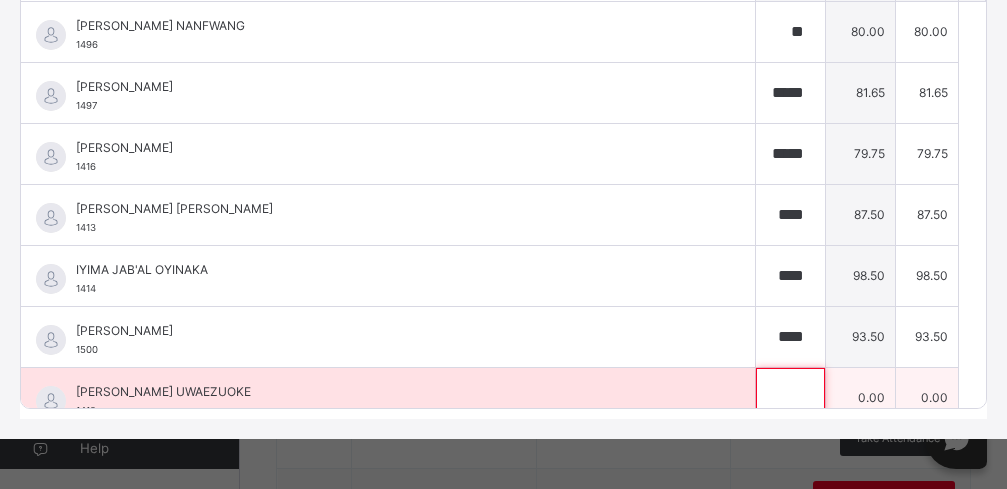 click at bounding box center [790, 398] 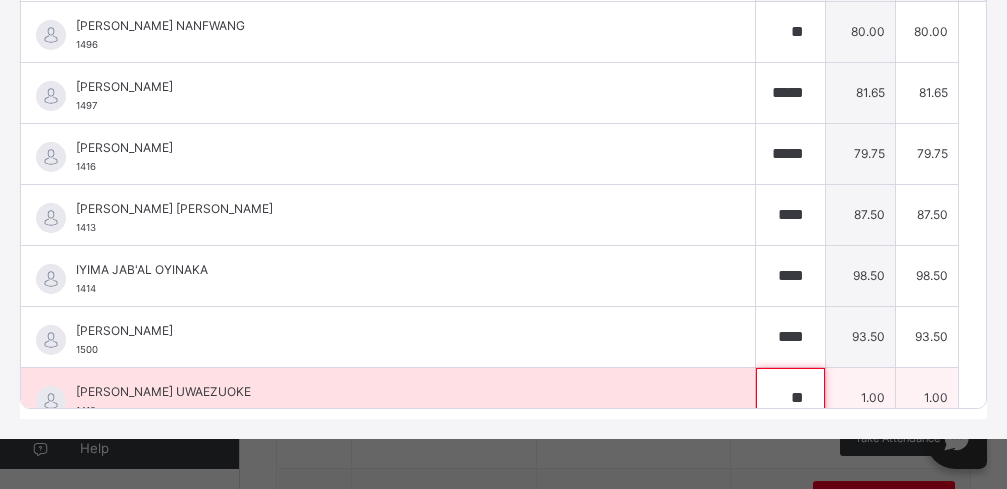 type on "***" 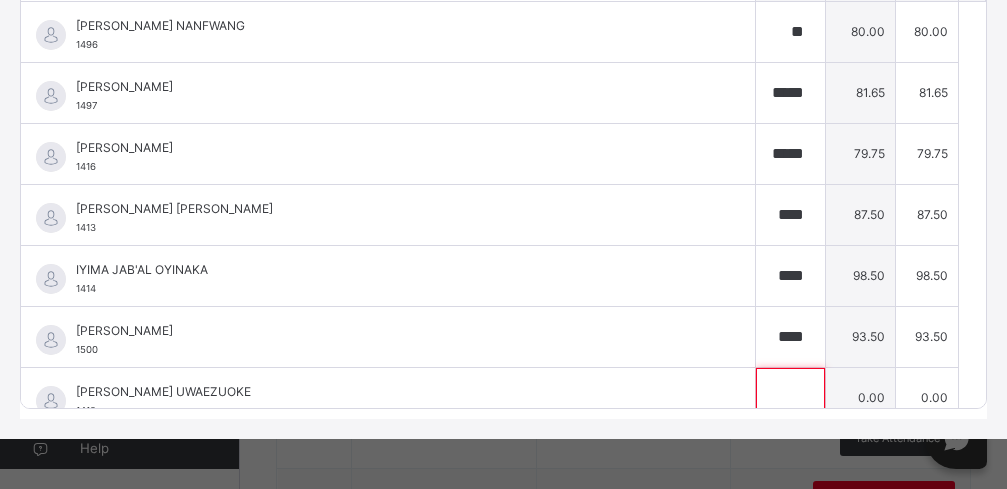scroll, scrollTop: 204, scrollLeft: 0, axis: vertical 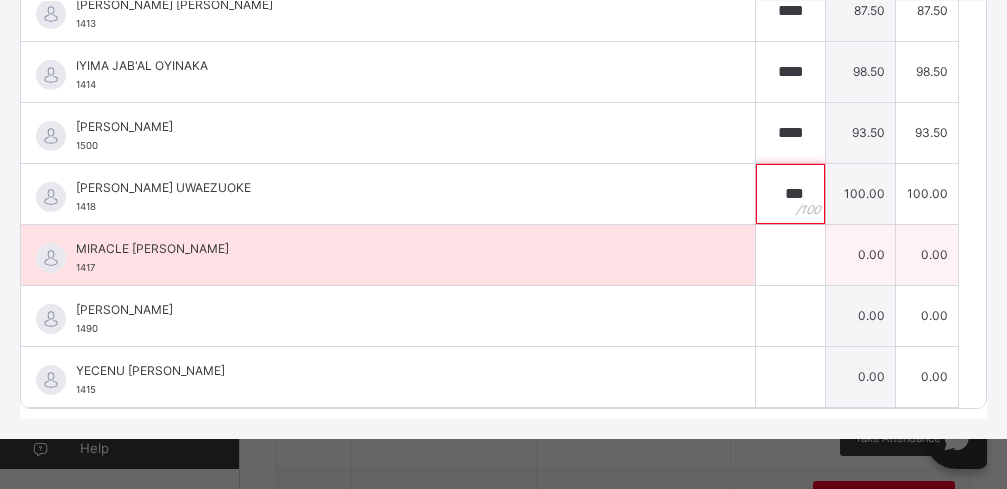 type on "***" 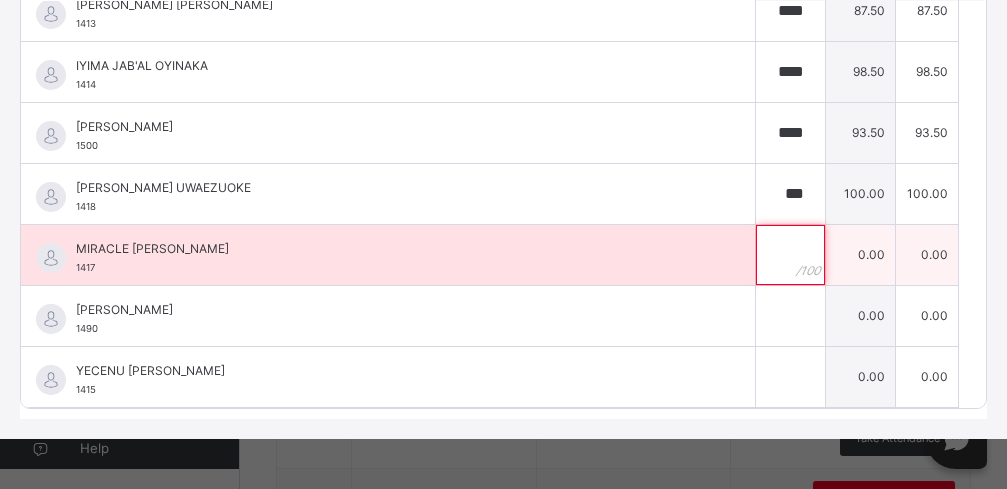 click at bounding box center [790, 255] 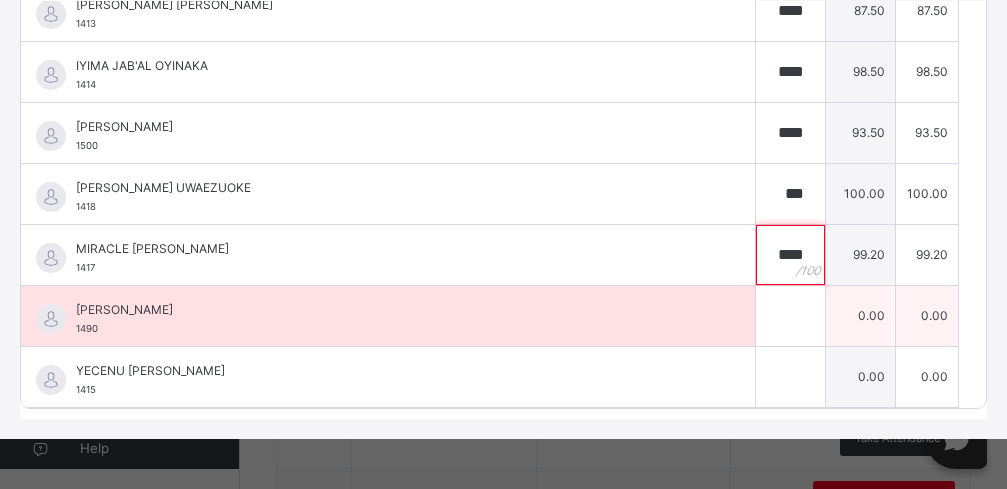 type on "****" 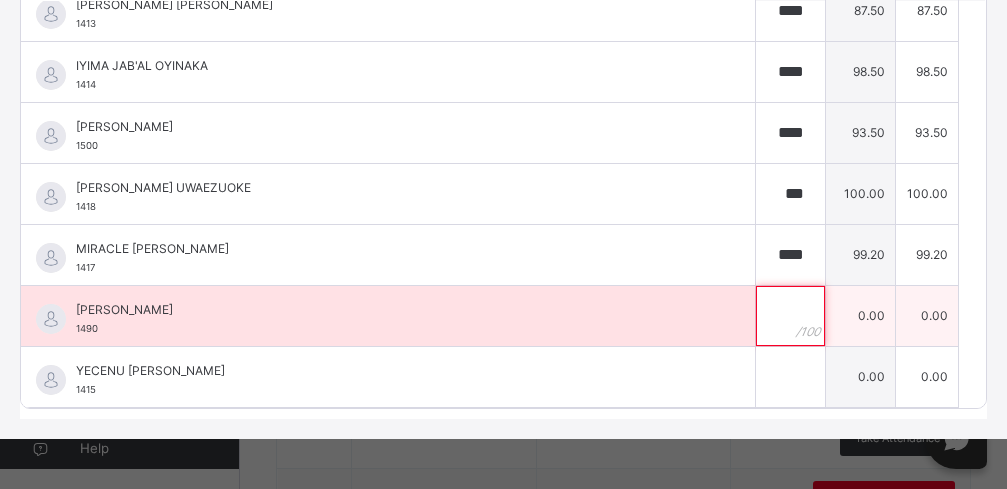 click at bounding box center [790, 316] 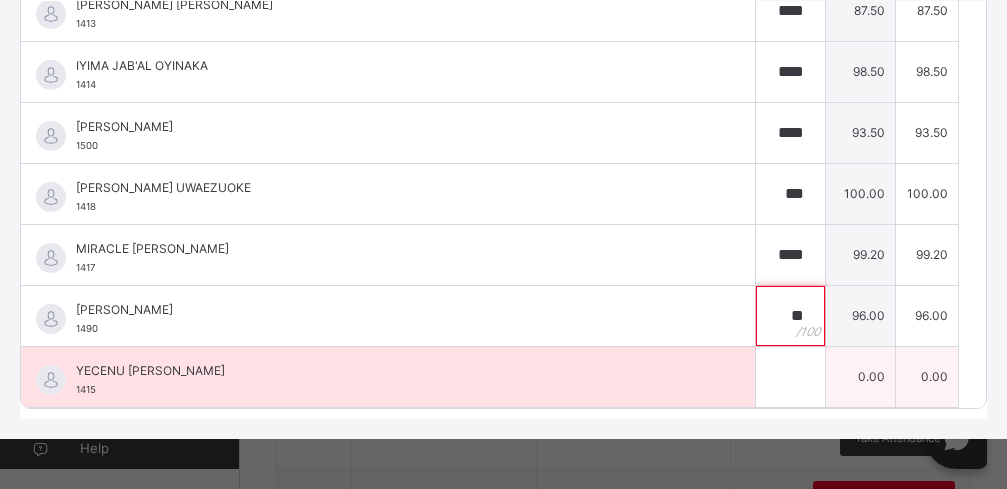 type on "**" 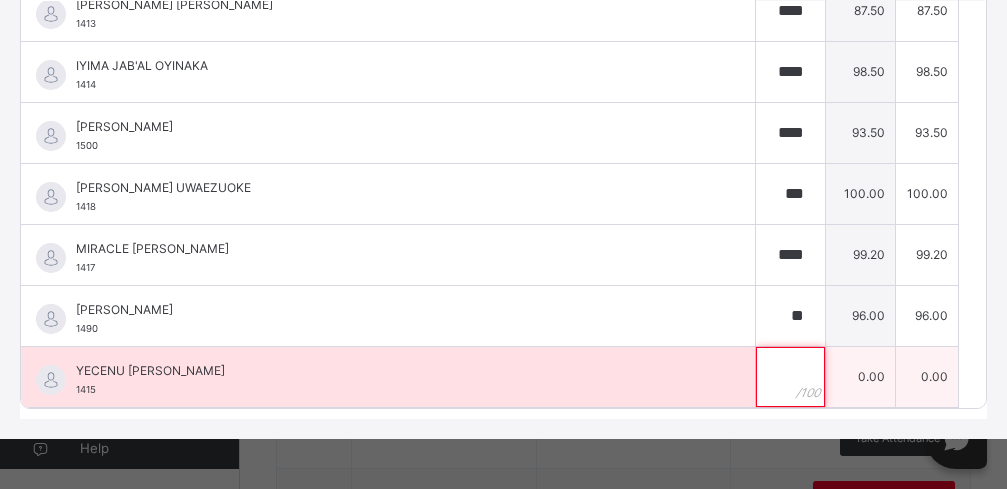 click at bounding box center (790, 377) 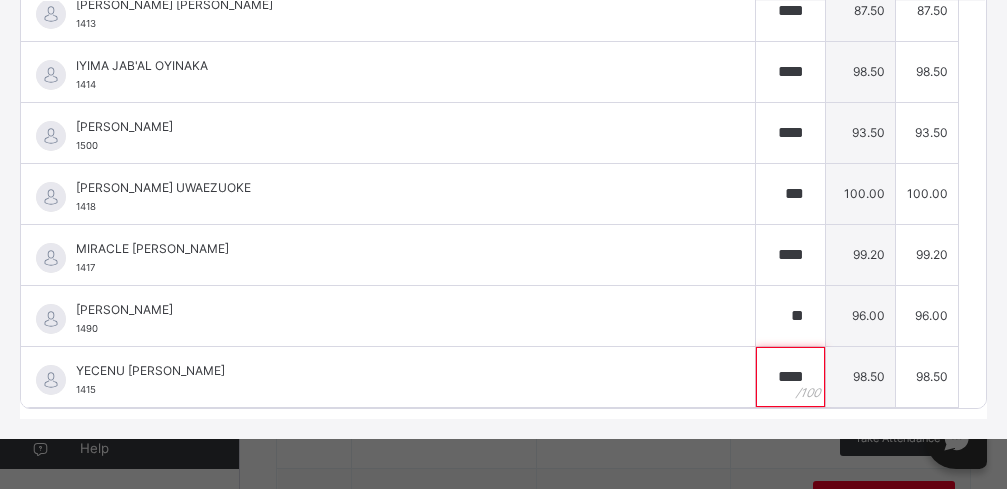 scroll, scrollTop: 0, scrollLeft: 0, axis: both 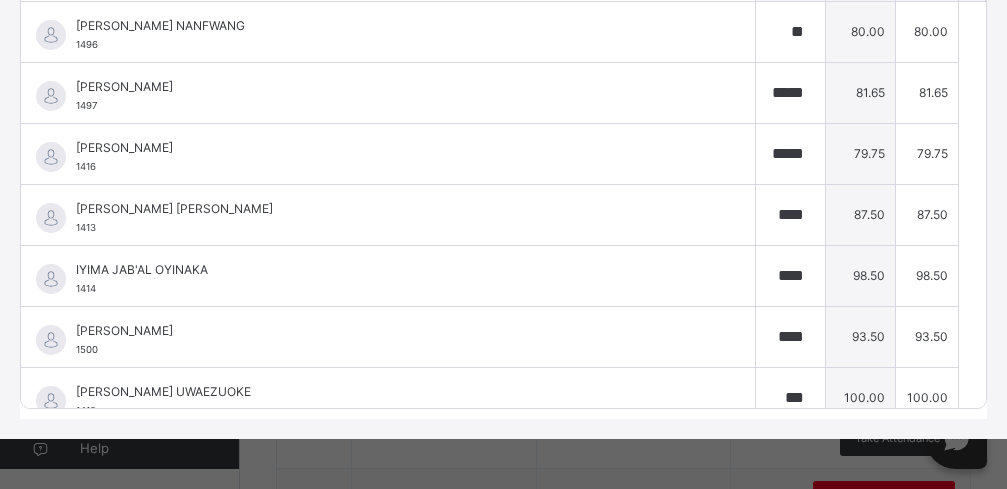 type on "****" 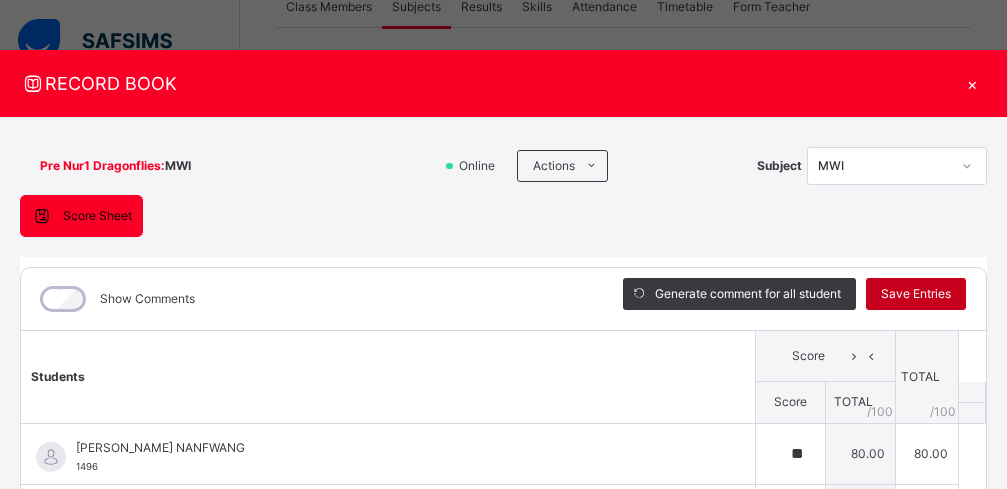 click on "Save Entries" at bounding box center [916, 294] 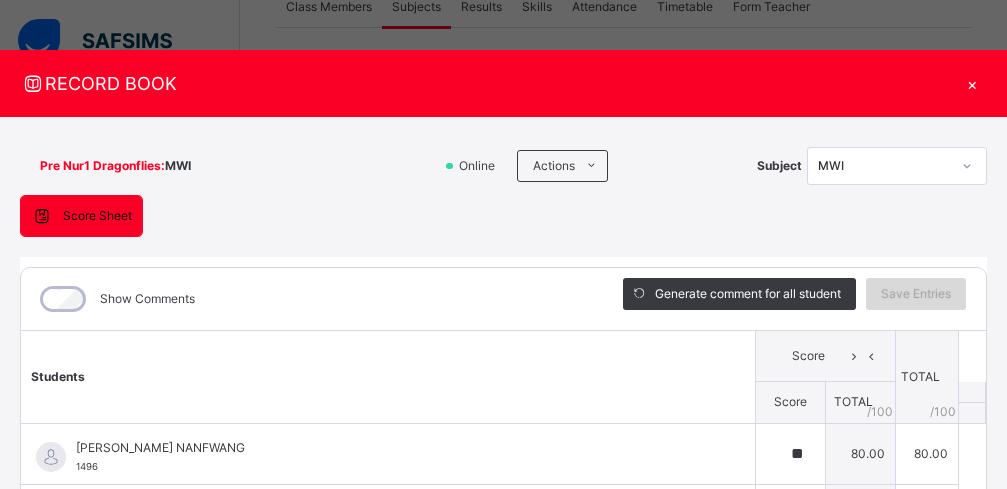 click on "Save Entries" at bounding box center [916, 294] 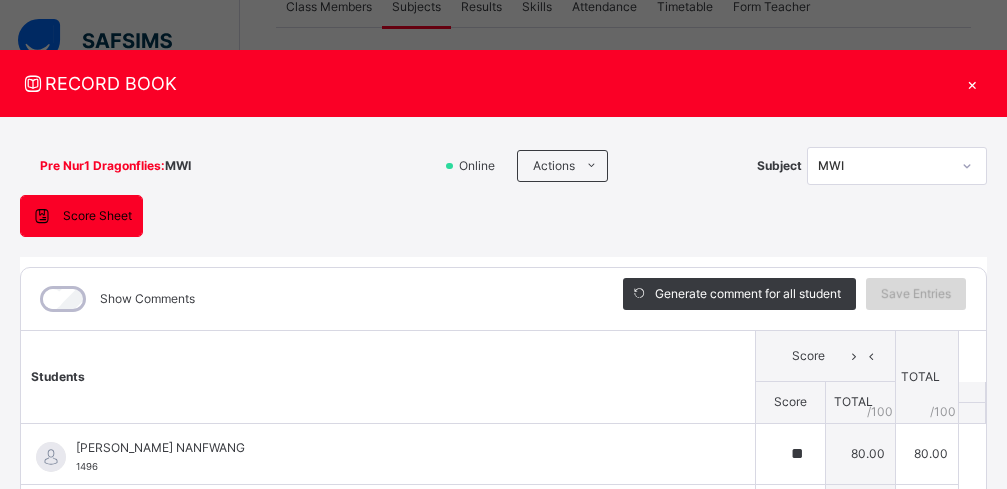 click on "Save Entries" at bounding box center [916, 294] 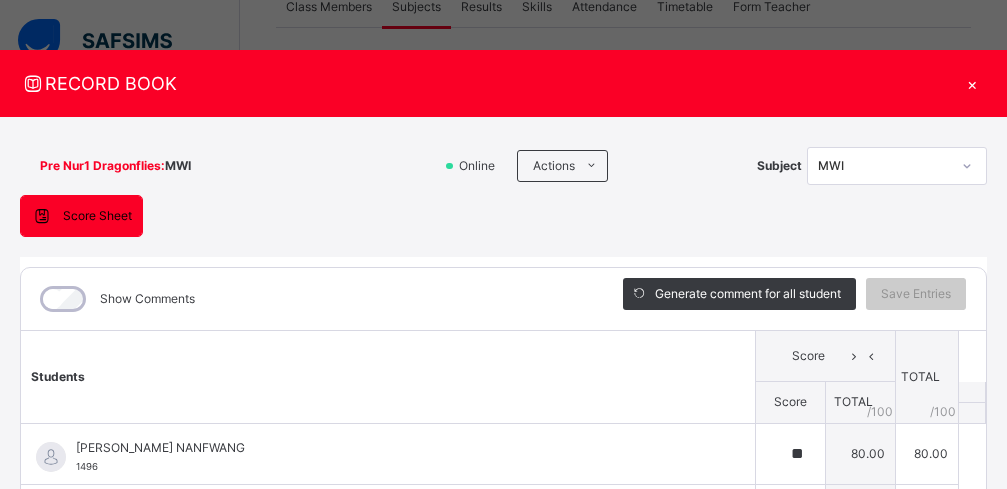 click on "**********" at bounding box center (503, 518) 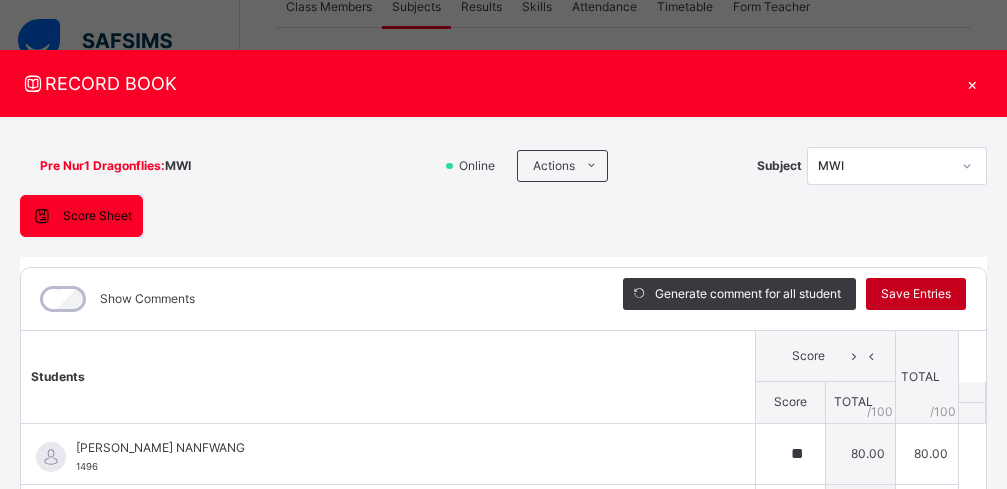 type on "**" 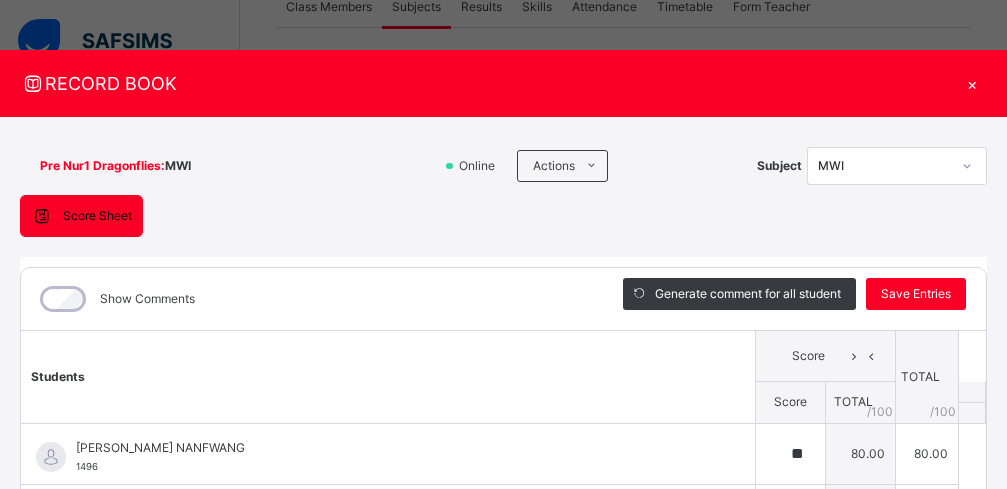 scroll, scrollTop: 816, scrollLeft: 0, axis: vertical 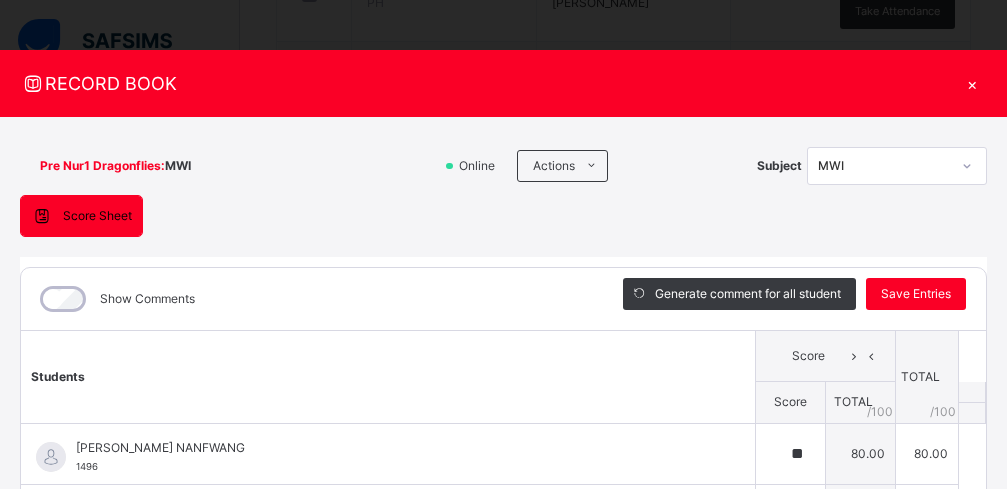 drag, startPoint x: 1011, startPoint y: 296, endPoint x: 489, endPoint y: 231, distance: 526.0314 